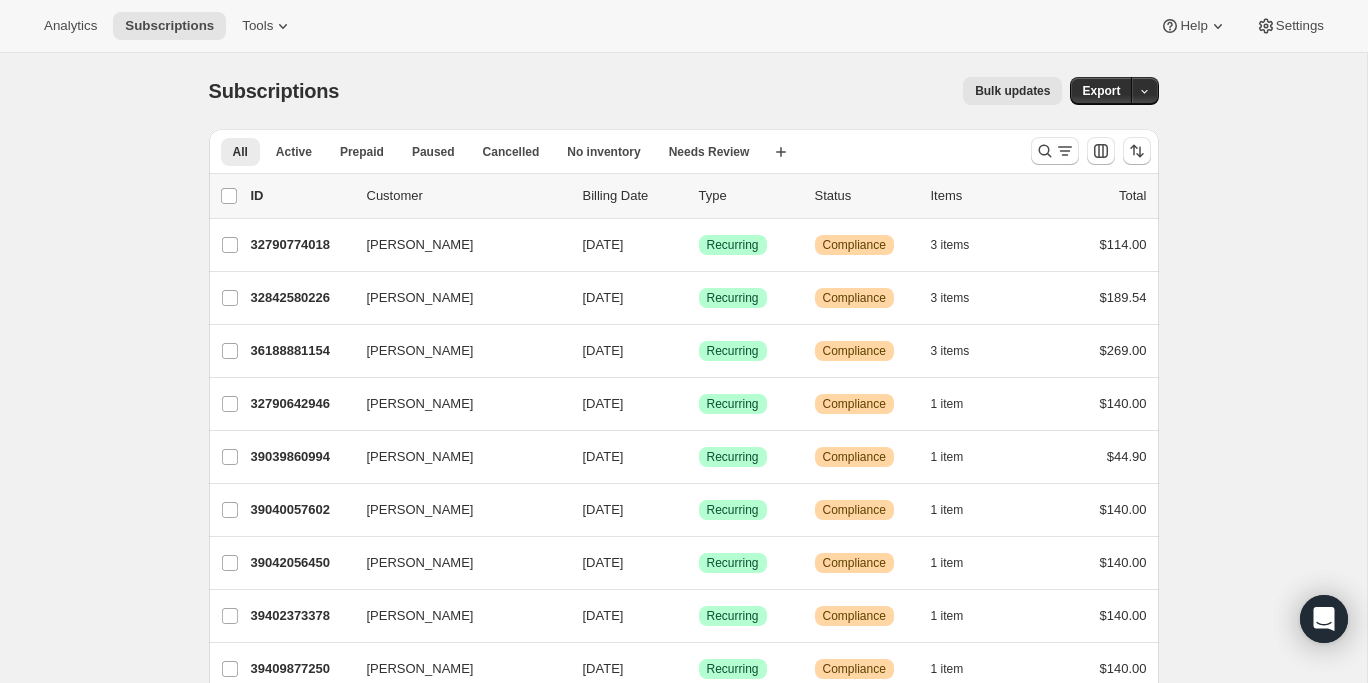 scroll, scrollTop: 0, scrollLeft: 0, axis: both 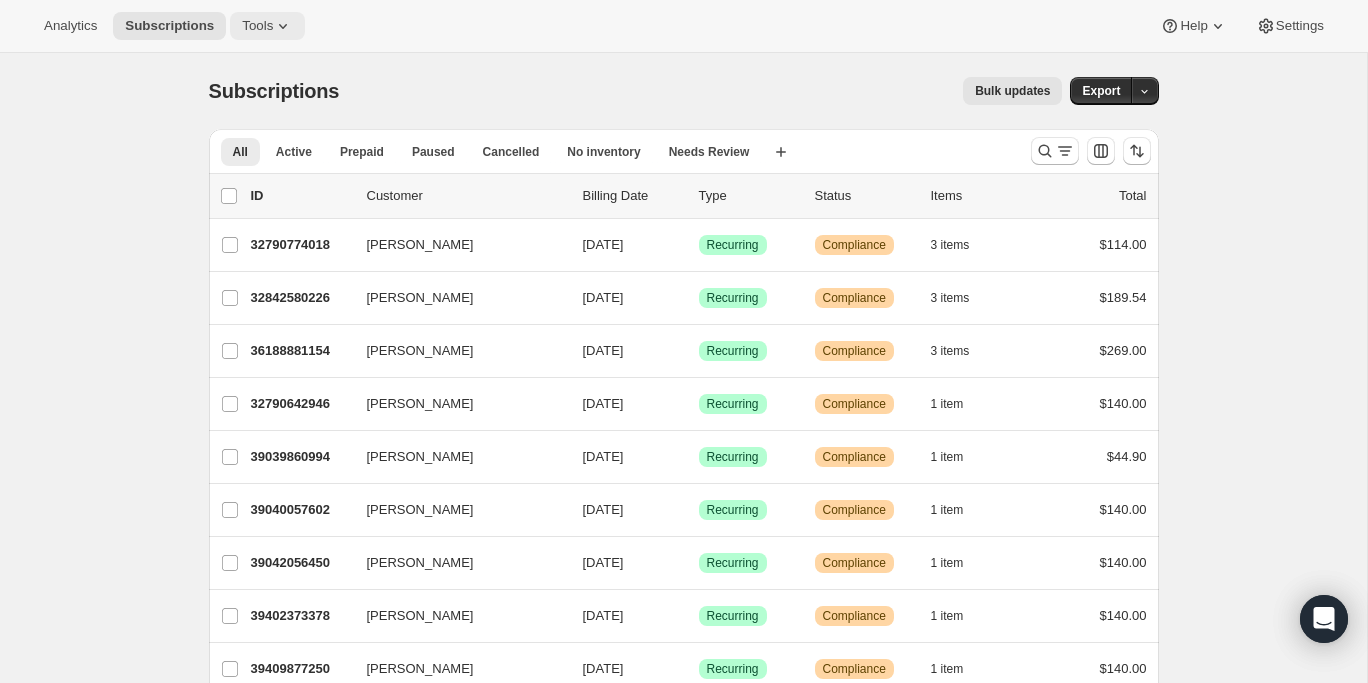 click on "Tools" at bounding box center (267, 26) 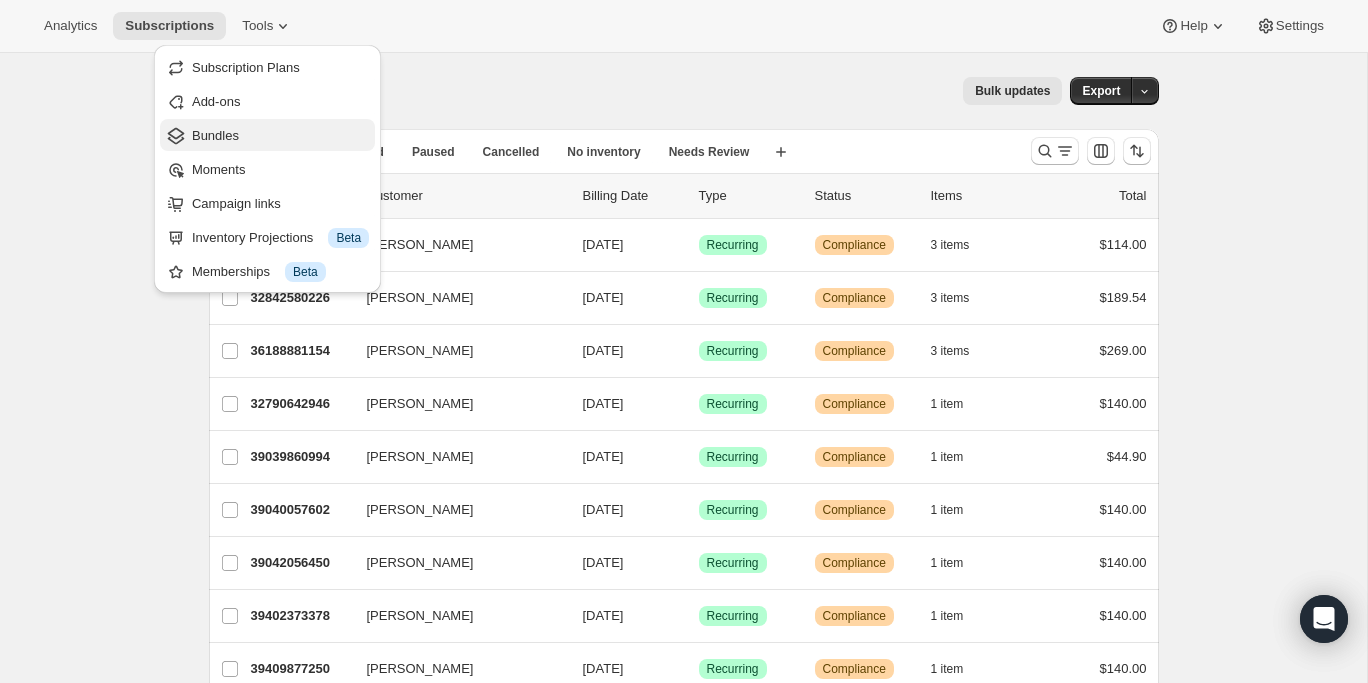 click on "Bundles" at bounding box center (280, 136) 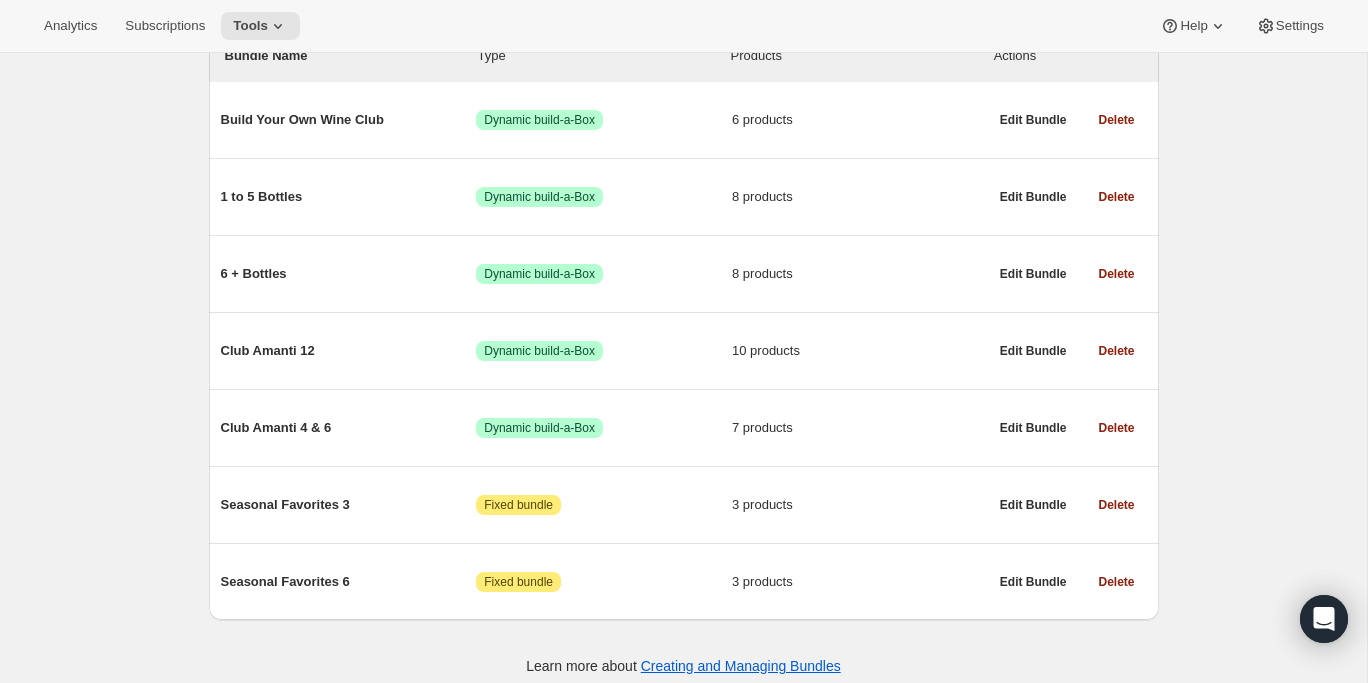 scroll, scrollTop: 264, scrollLeft: 0, axis: vertical 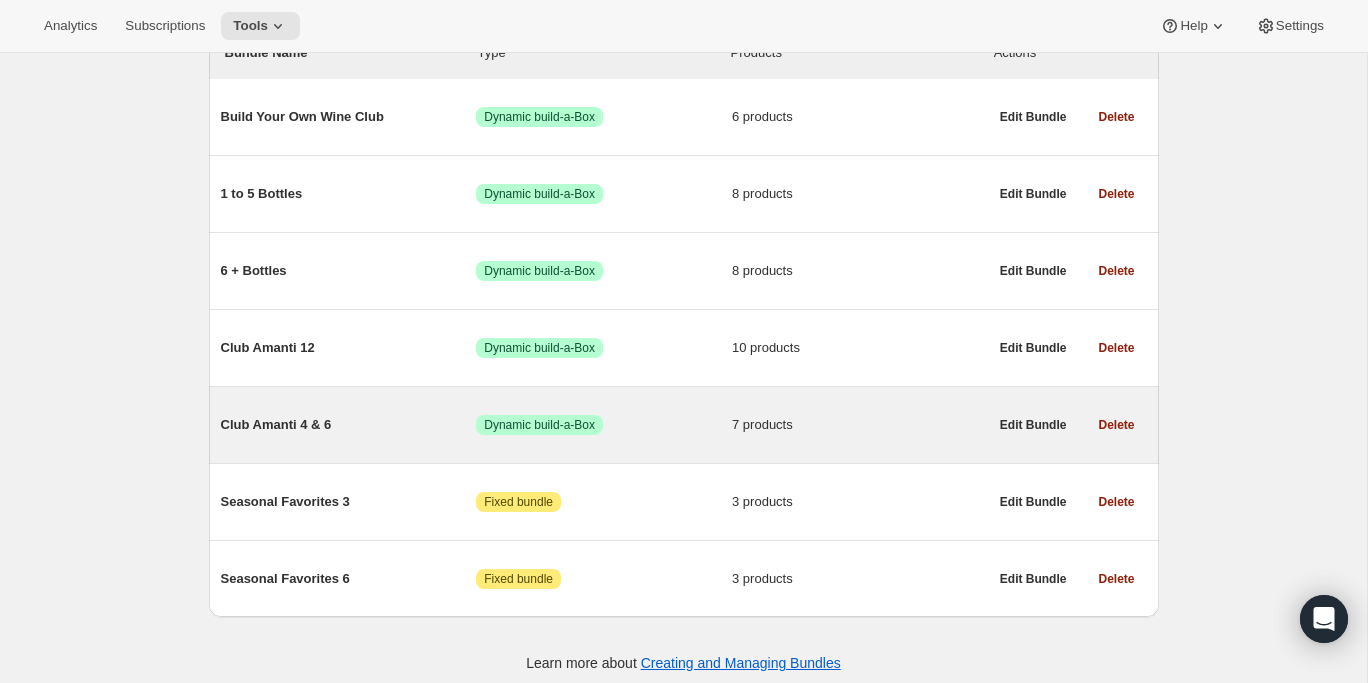 click on "Club Amanti 4 & 6" at bounding box center [349, 425] 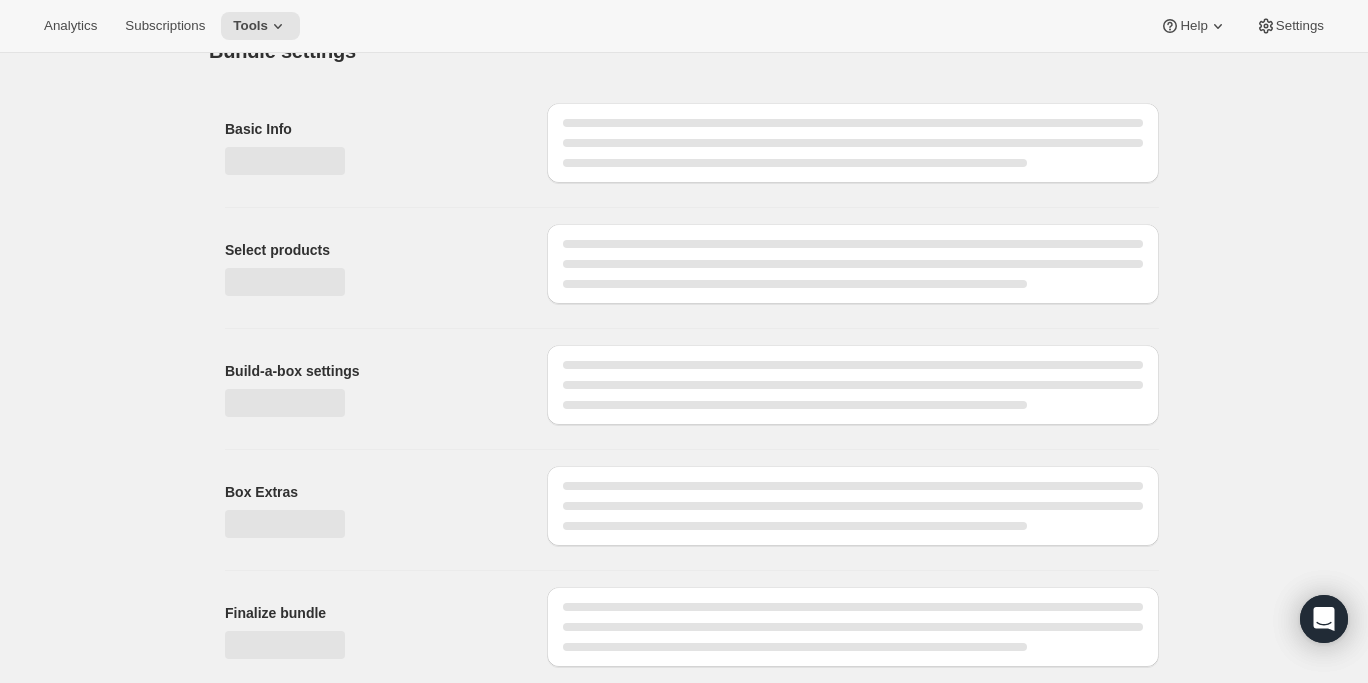 scroll, scrollTop: 0, scrollLeft: 0, axis: both 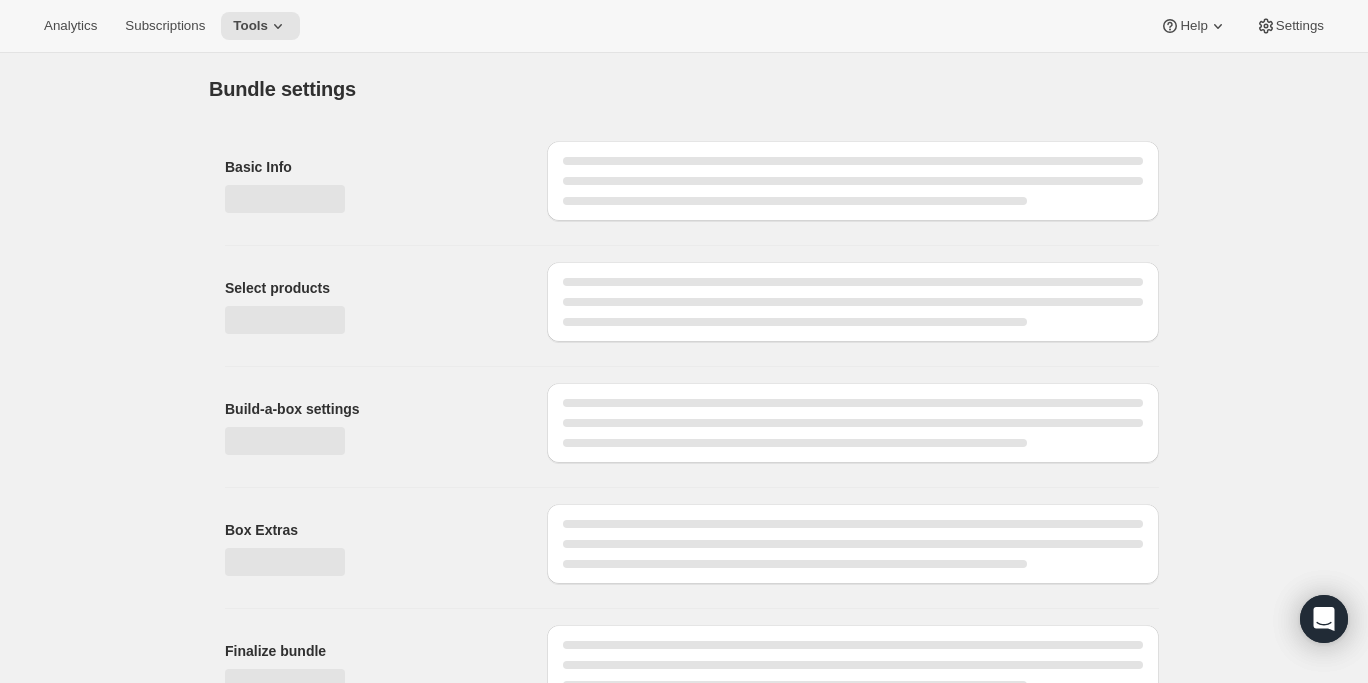 type on "Club Amanti 4 & 6" 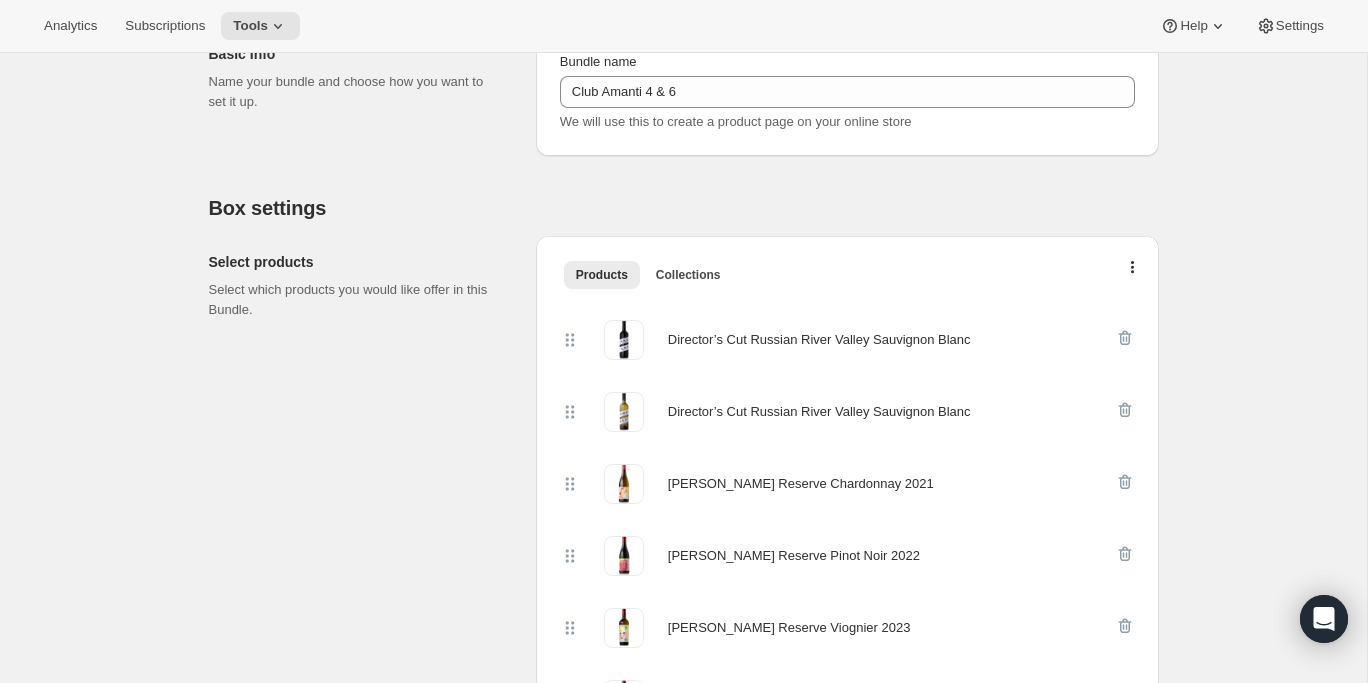 scroll, scrollTop: 0, scrollLeft: 0, axis: both 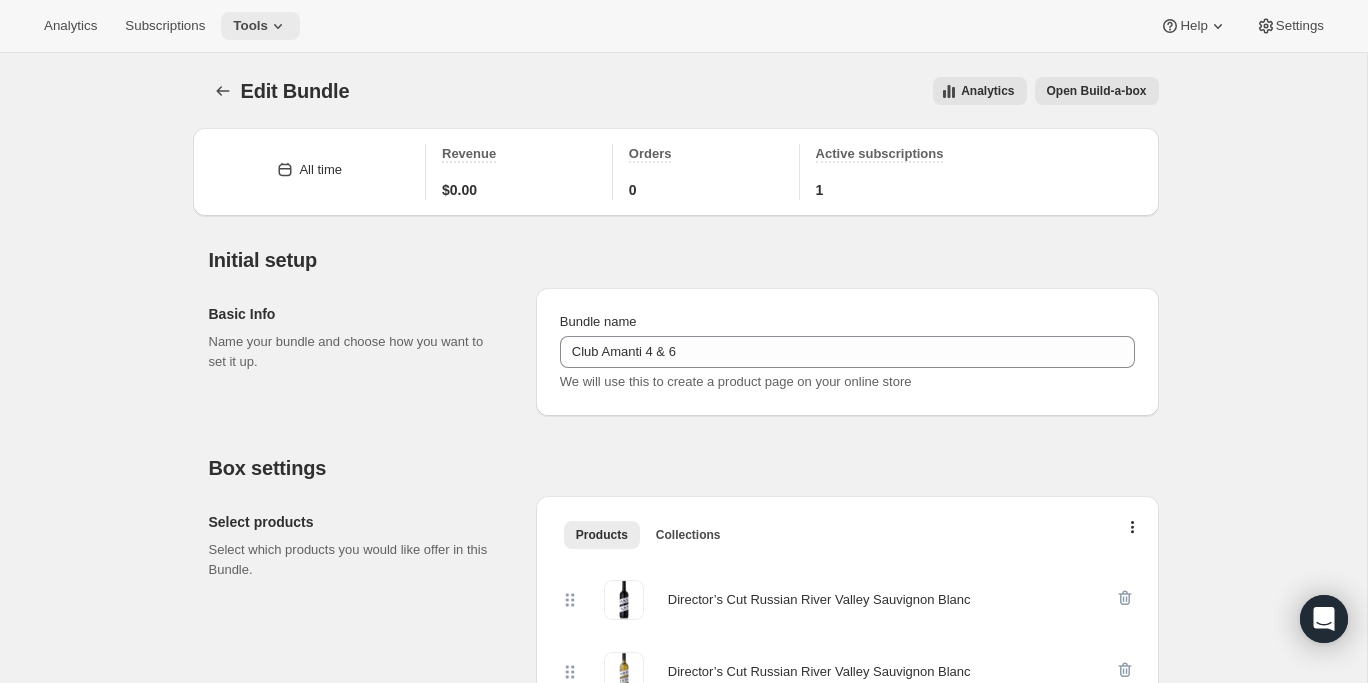 click on "Tools" at bounding box center [260, 26] 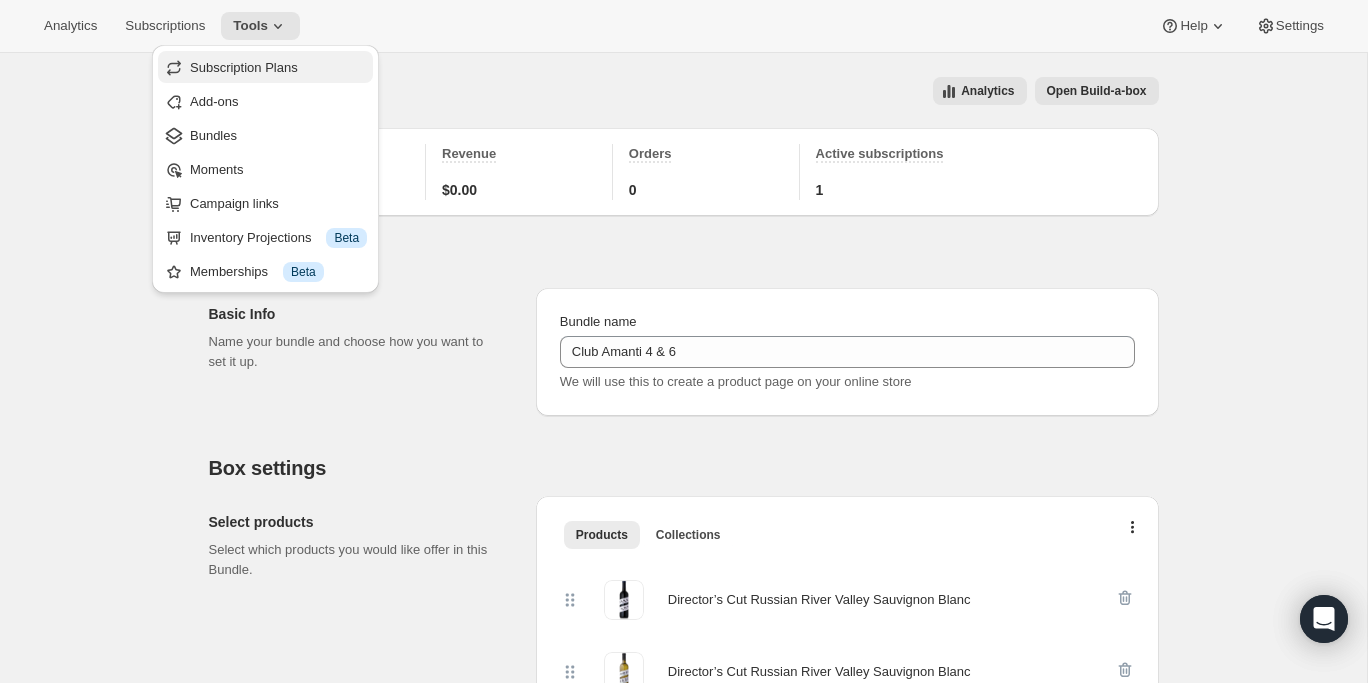 click on "Subscription Plans" at bounding box center (244, 67) 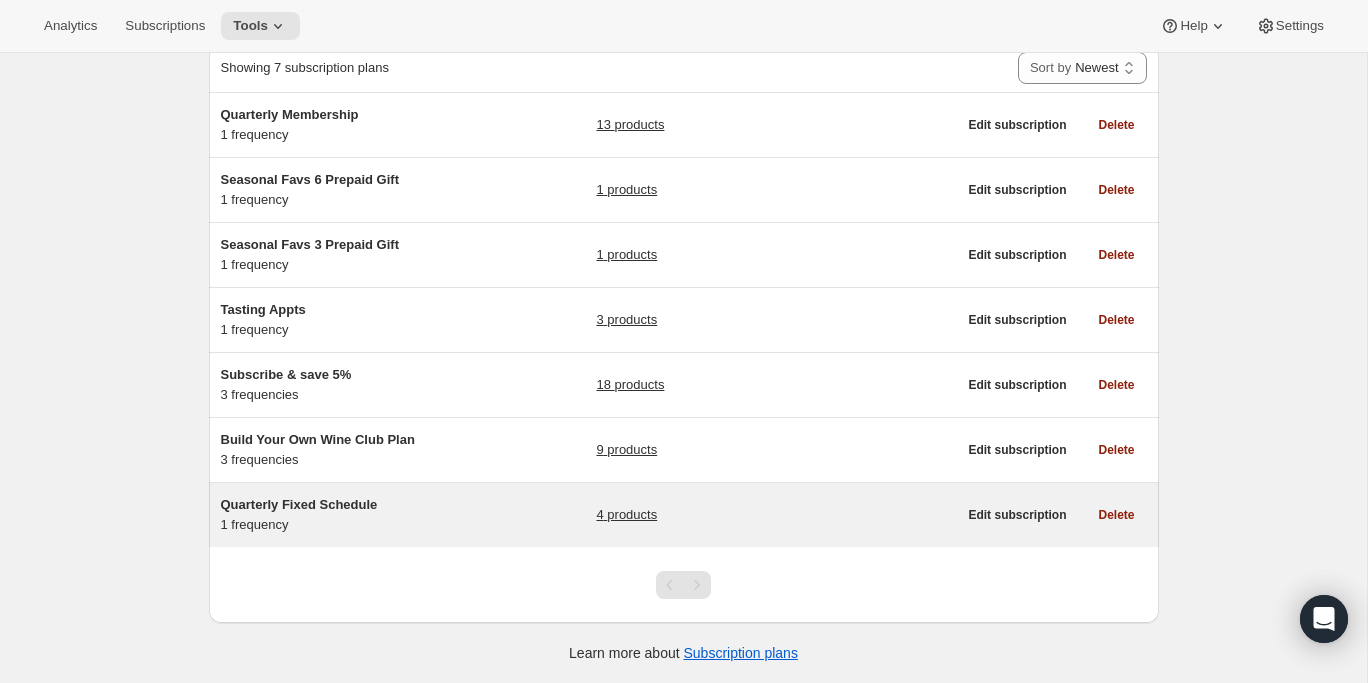 scroll, scrollTop: 0, scrollLeft: 0, axis: both 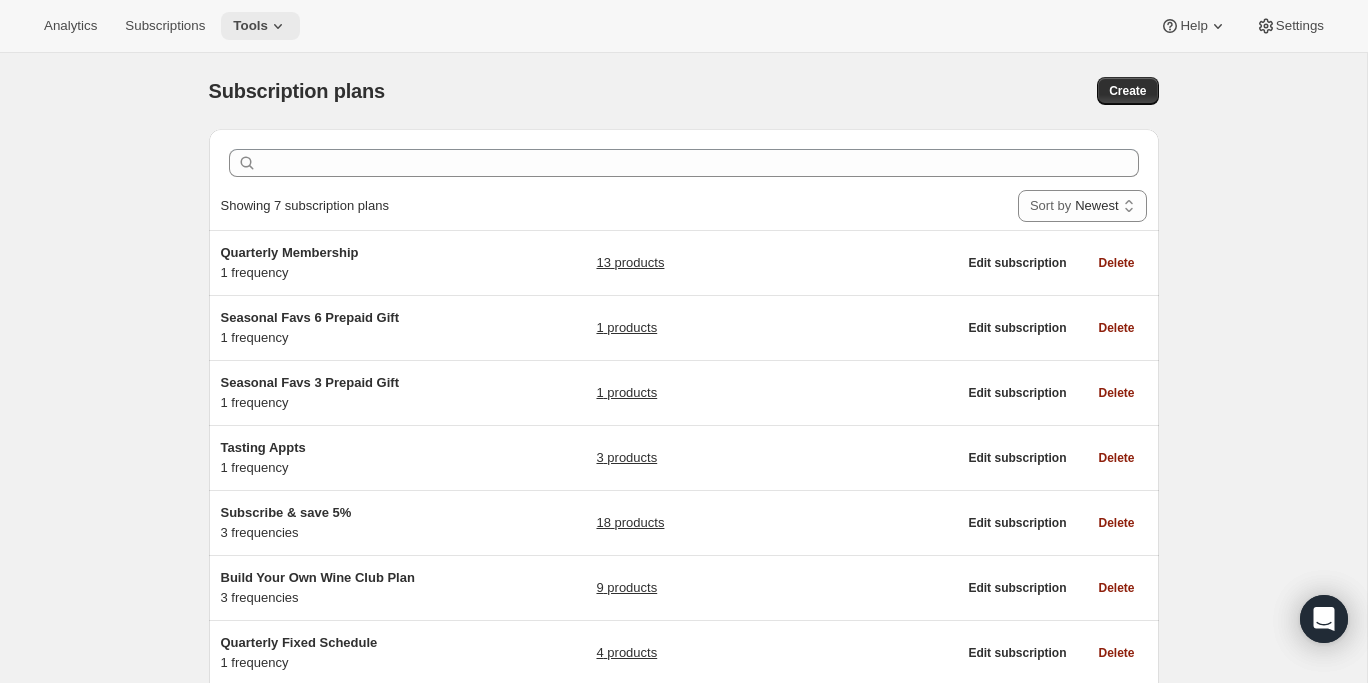 click 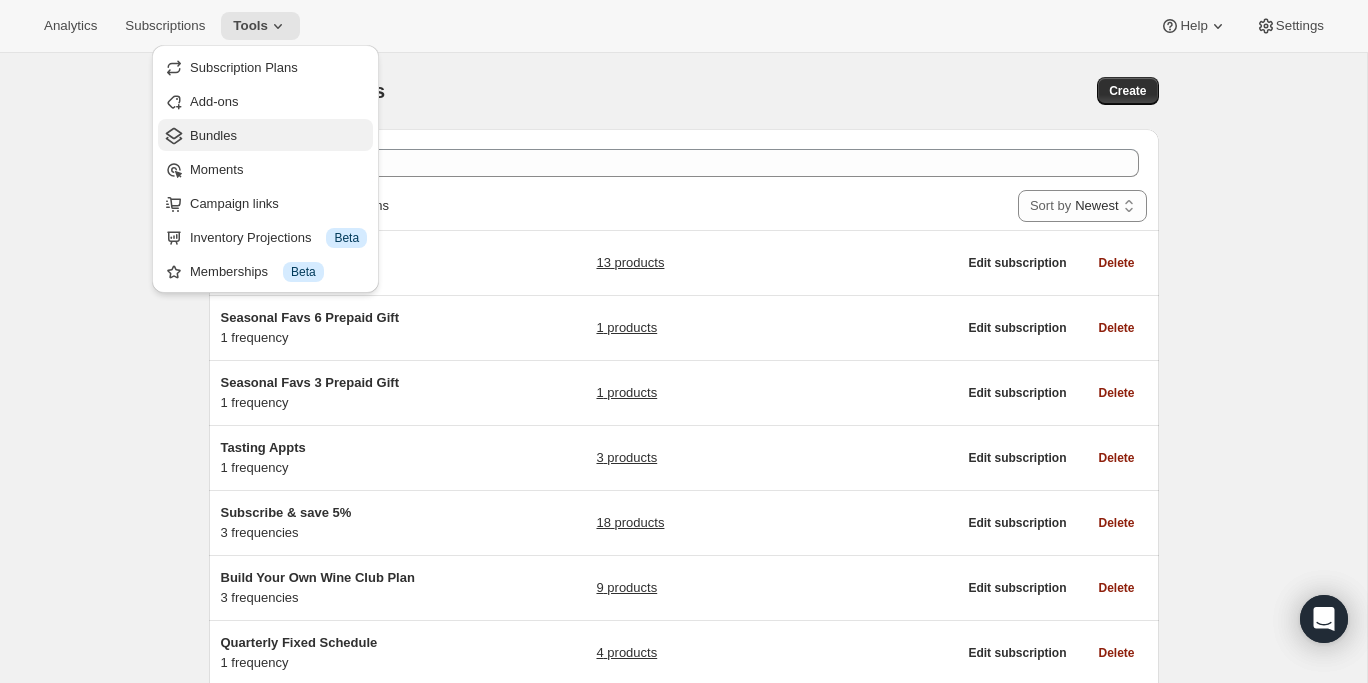 click on "Bundles" at bounding box center (278, 136) 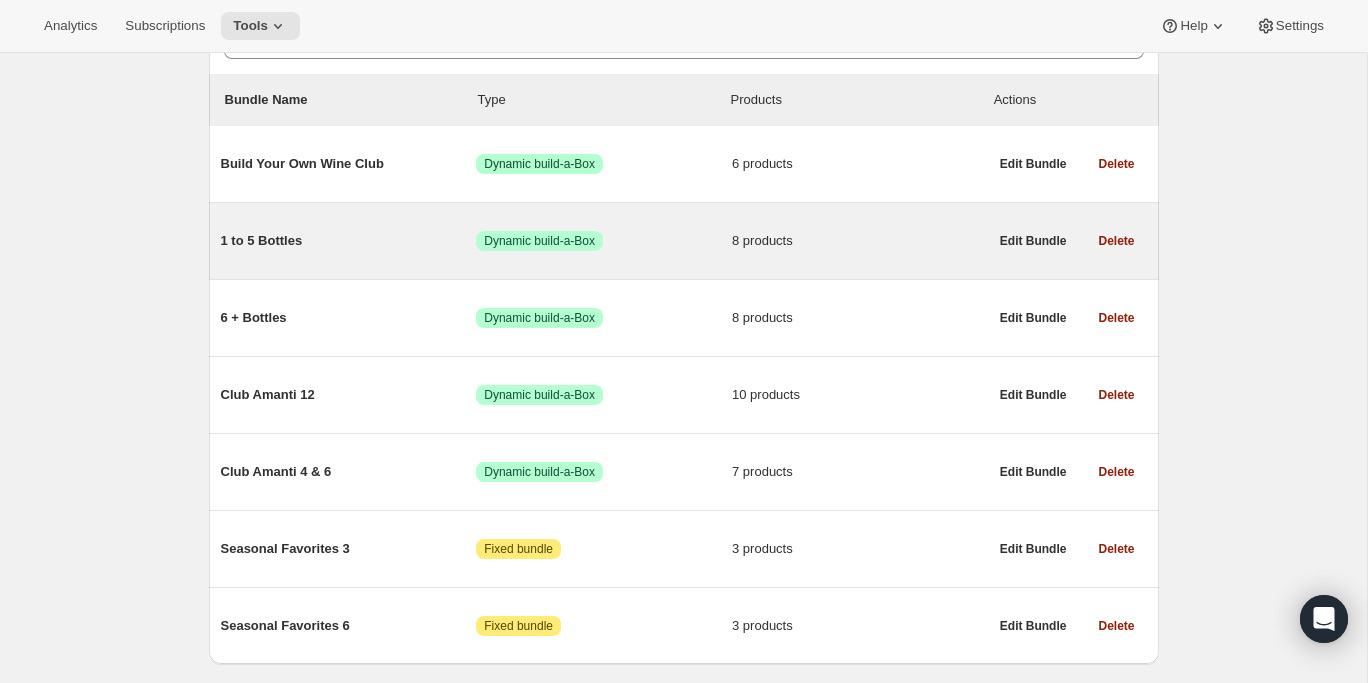 scroll, scrollTop: 277, scrollLeft: 0, axis: vertical 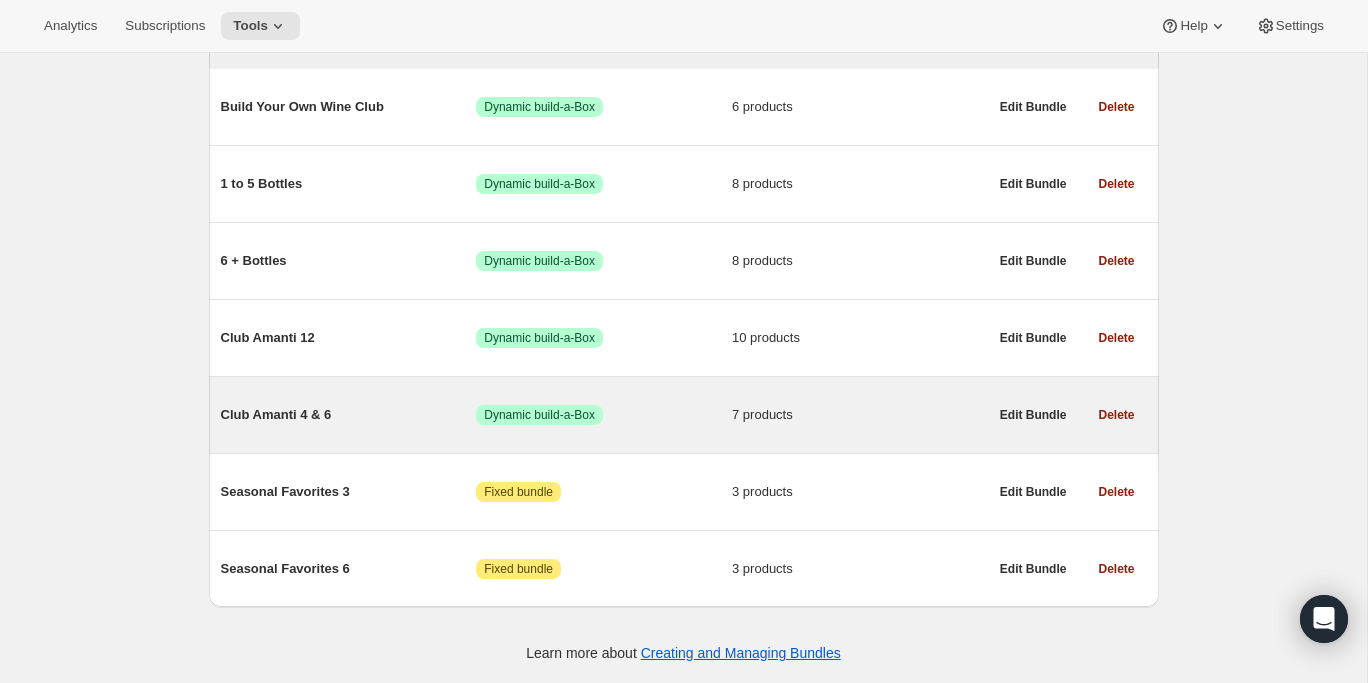 click on "Club Amanti 4 & 6" at bounding box center [349, 415] 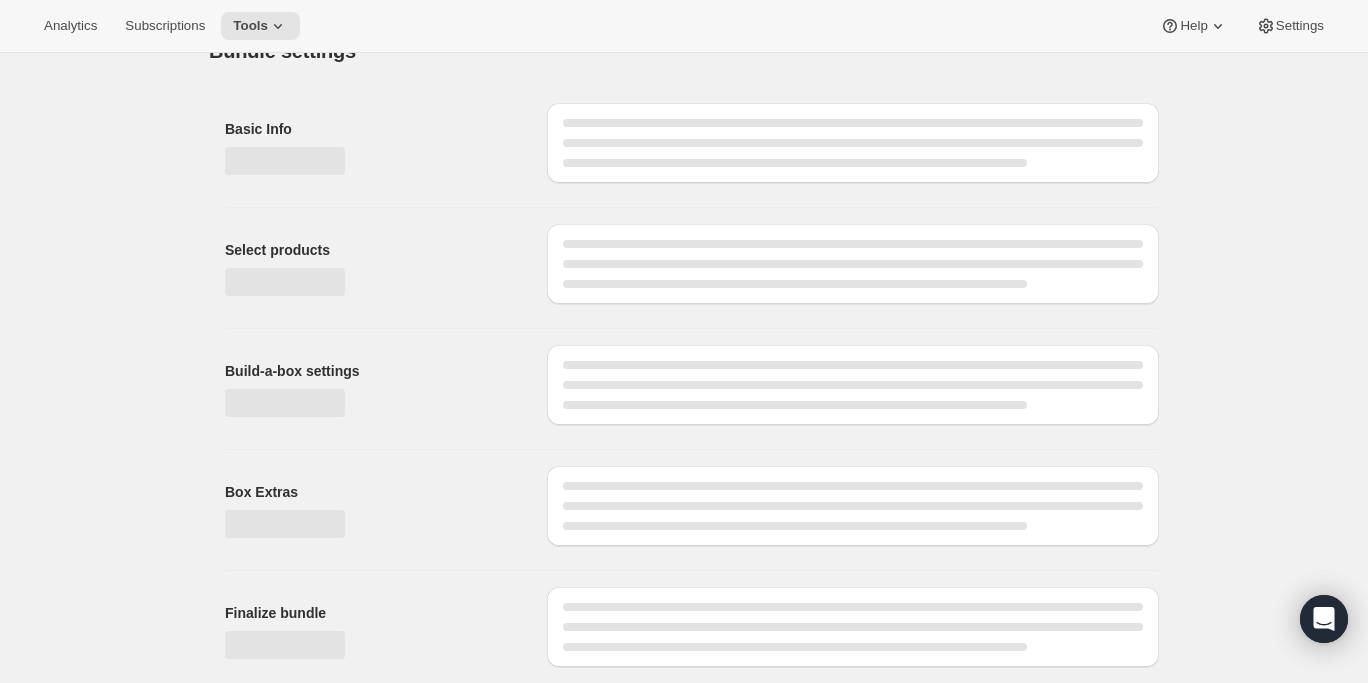 scroll, scrollTop: 0, scrollLeft: 0, axis: both 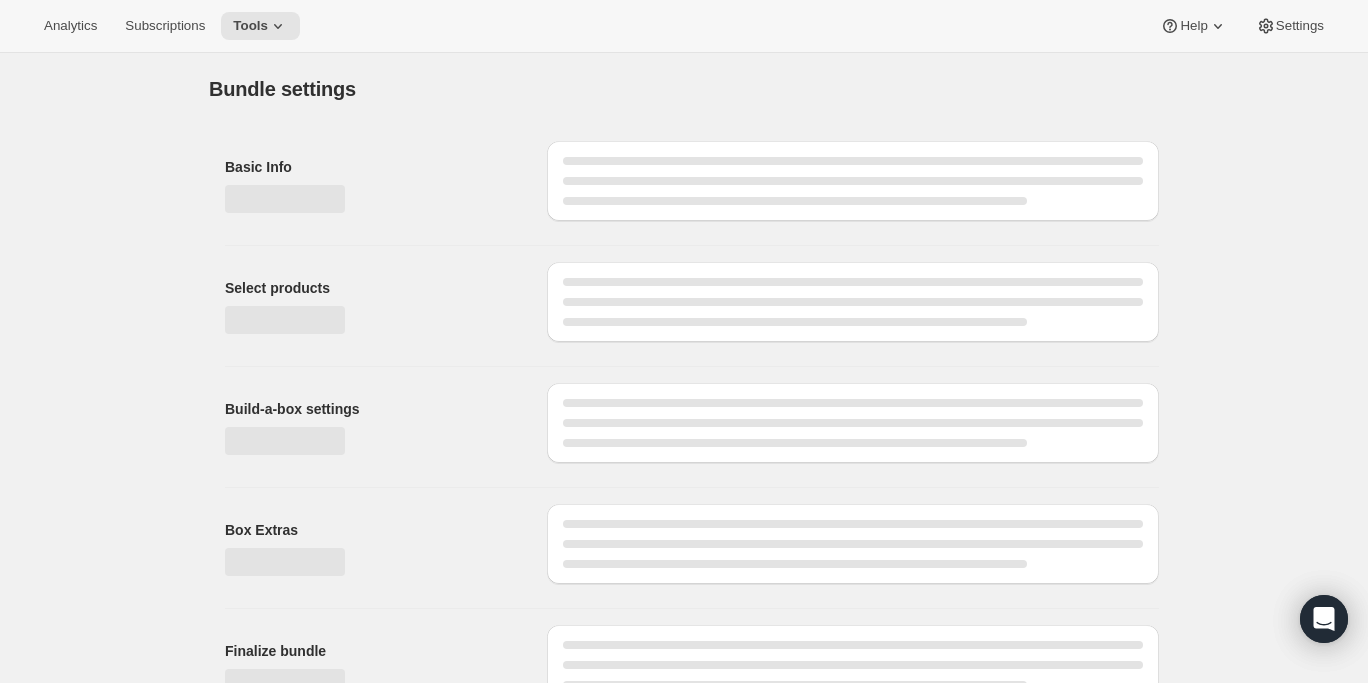 type on "Club Amanti 4 & 6" 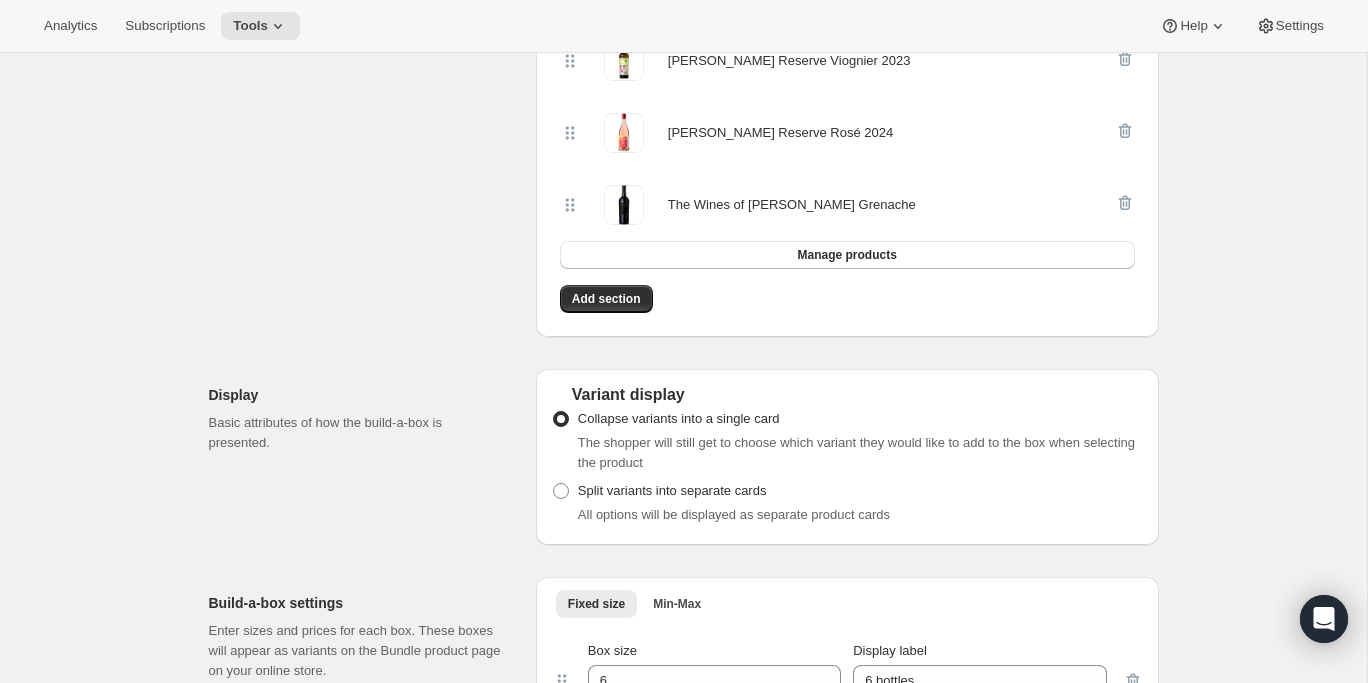 scroll, scrollTop: 487, scrollLeft: 0, axis: vertical 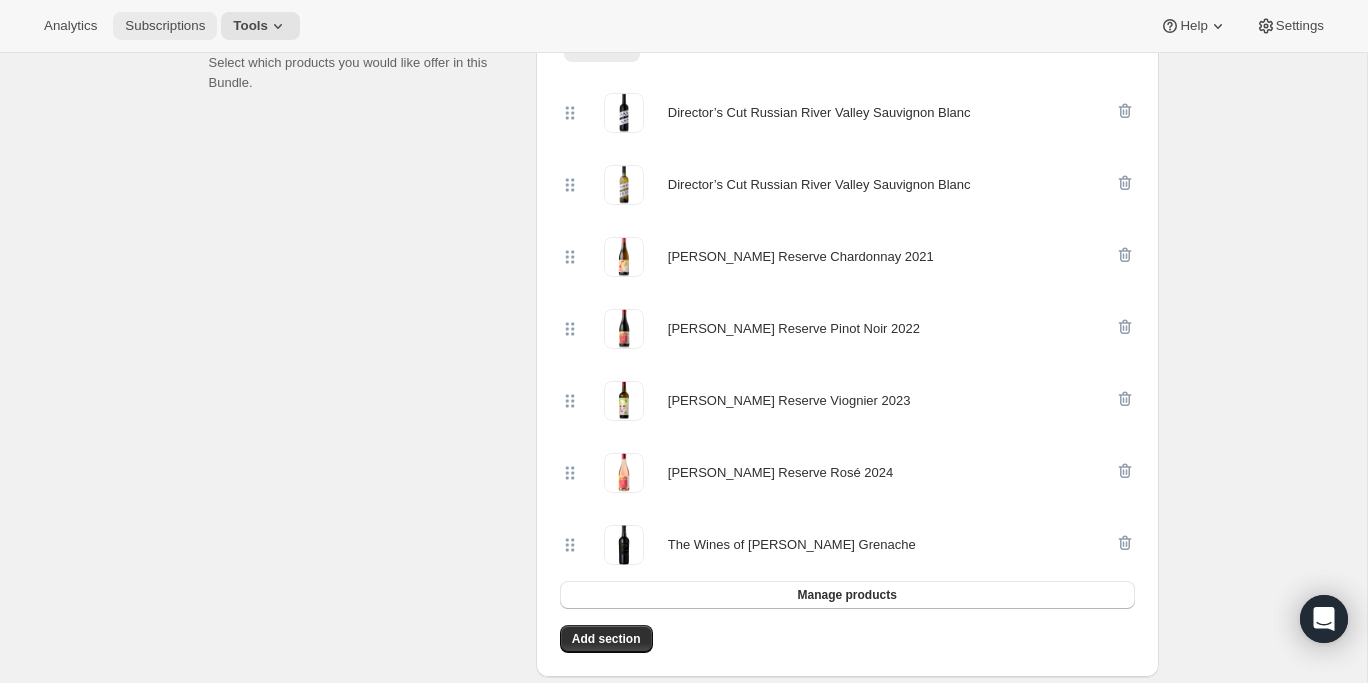 click on "Subscriptions" at bounding box center [165, 26] 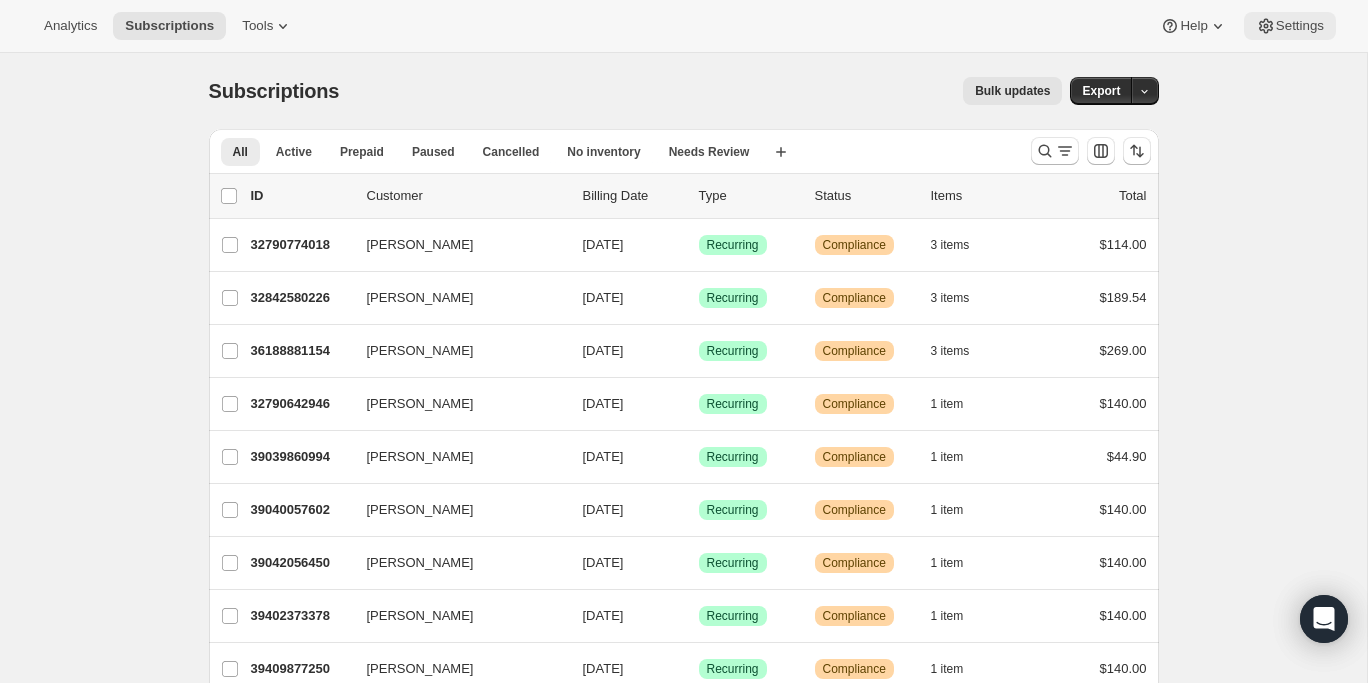 click on "Settings" at bounding box center (1300, 26) 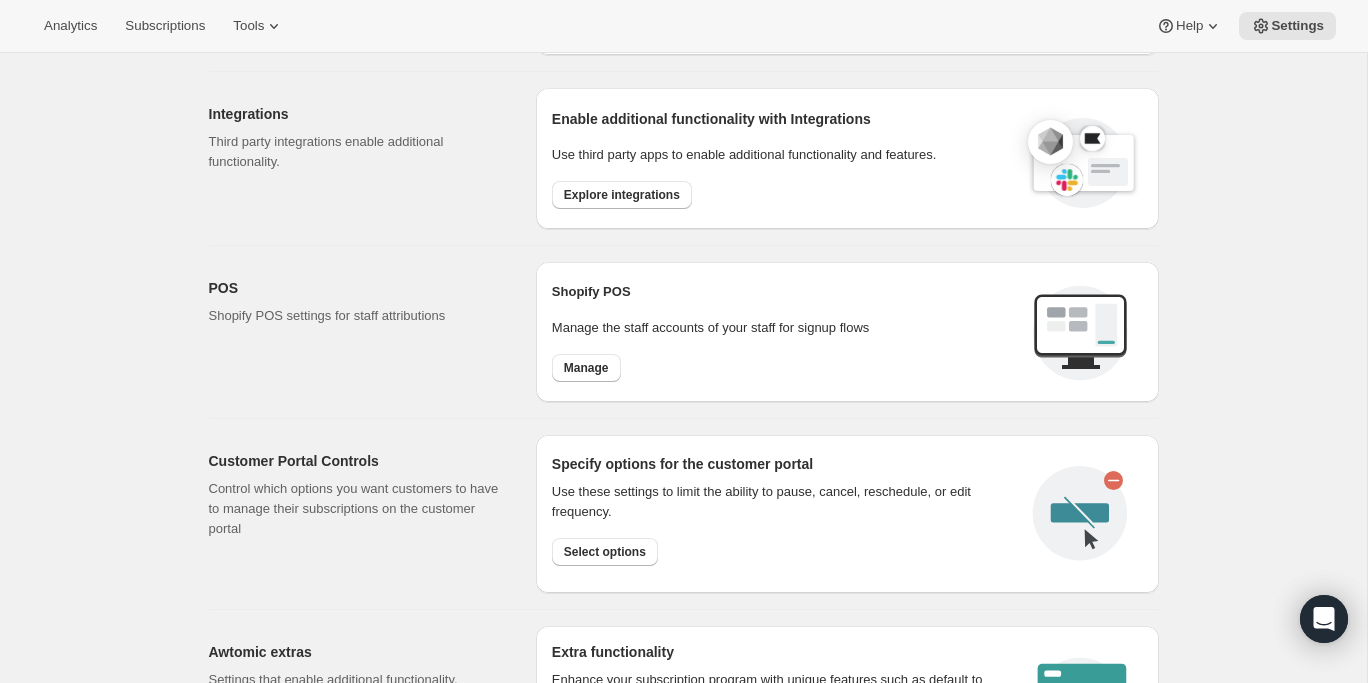 scroll, scrollTop: 653, scrollLeft: 0, axis: vertical 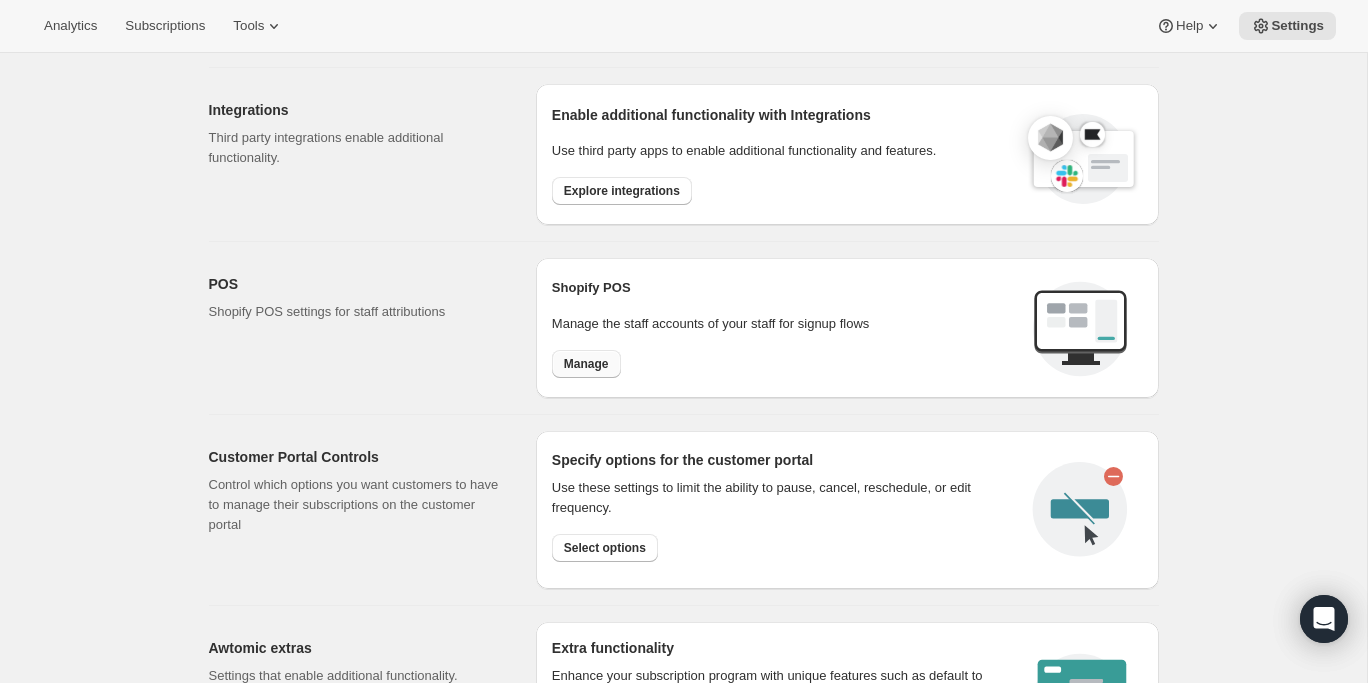 click on "Manage" at bounding box center [586, 364] 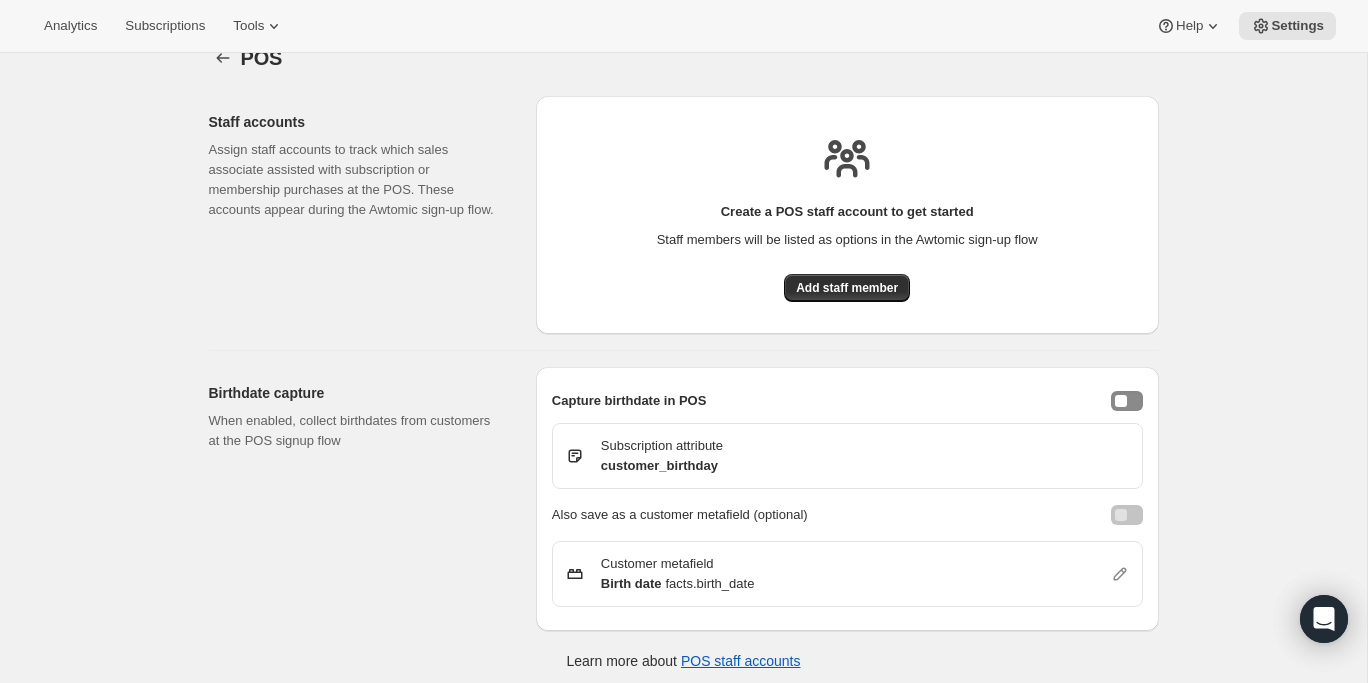 scroll, scrollTop: 44, scrollLeft: 0, axis: vertical 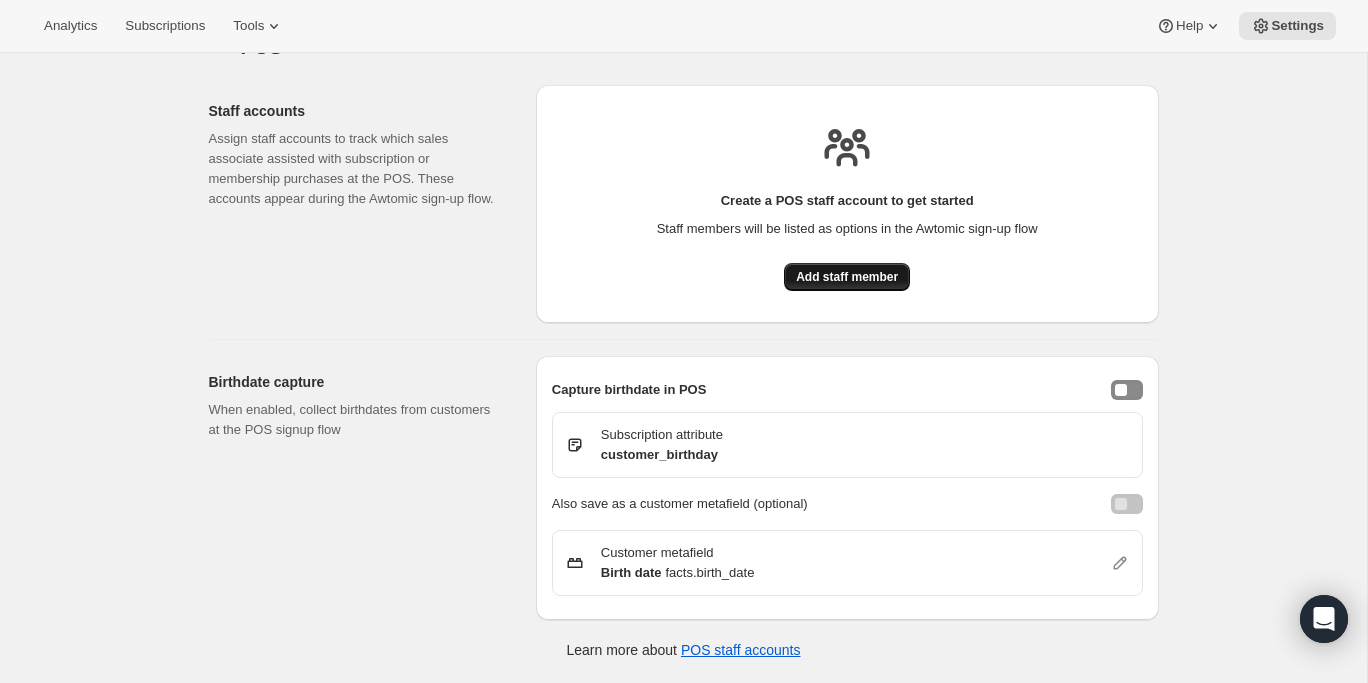 click on "Add staff member" at bounding box center (847, 277) 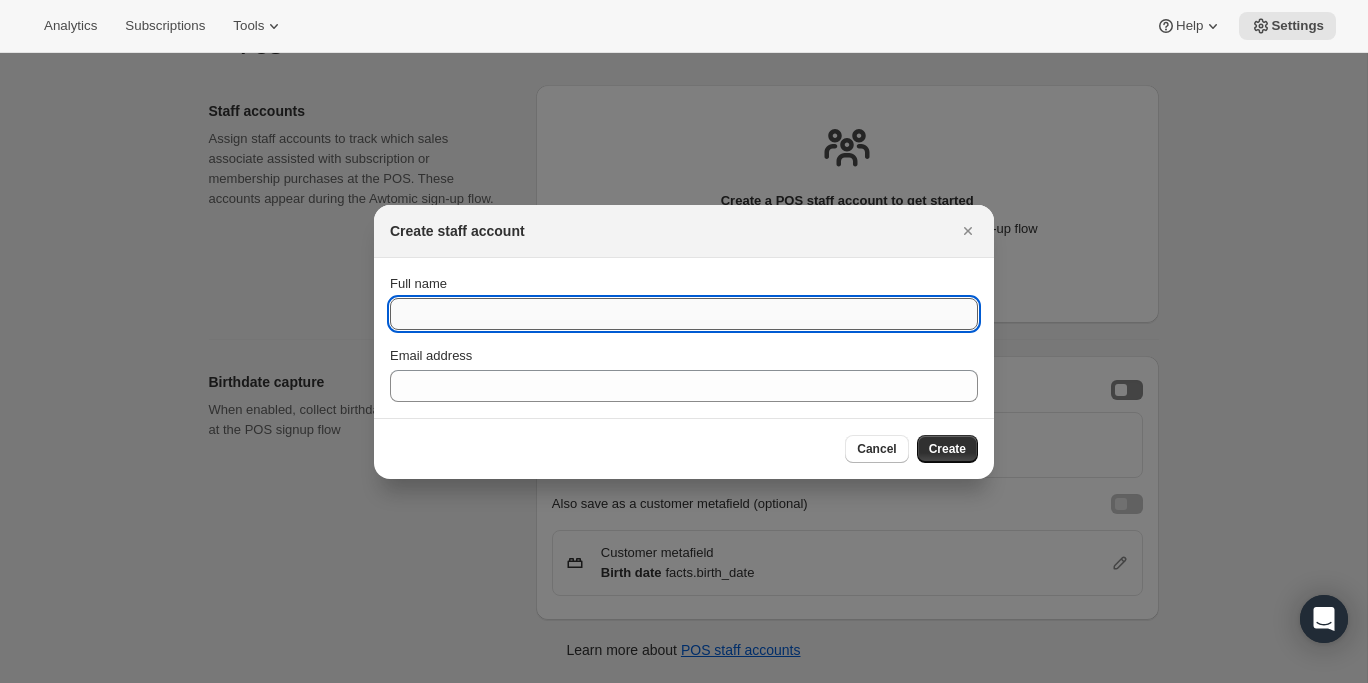 click on "Full name" at bounding box center [684, 314] 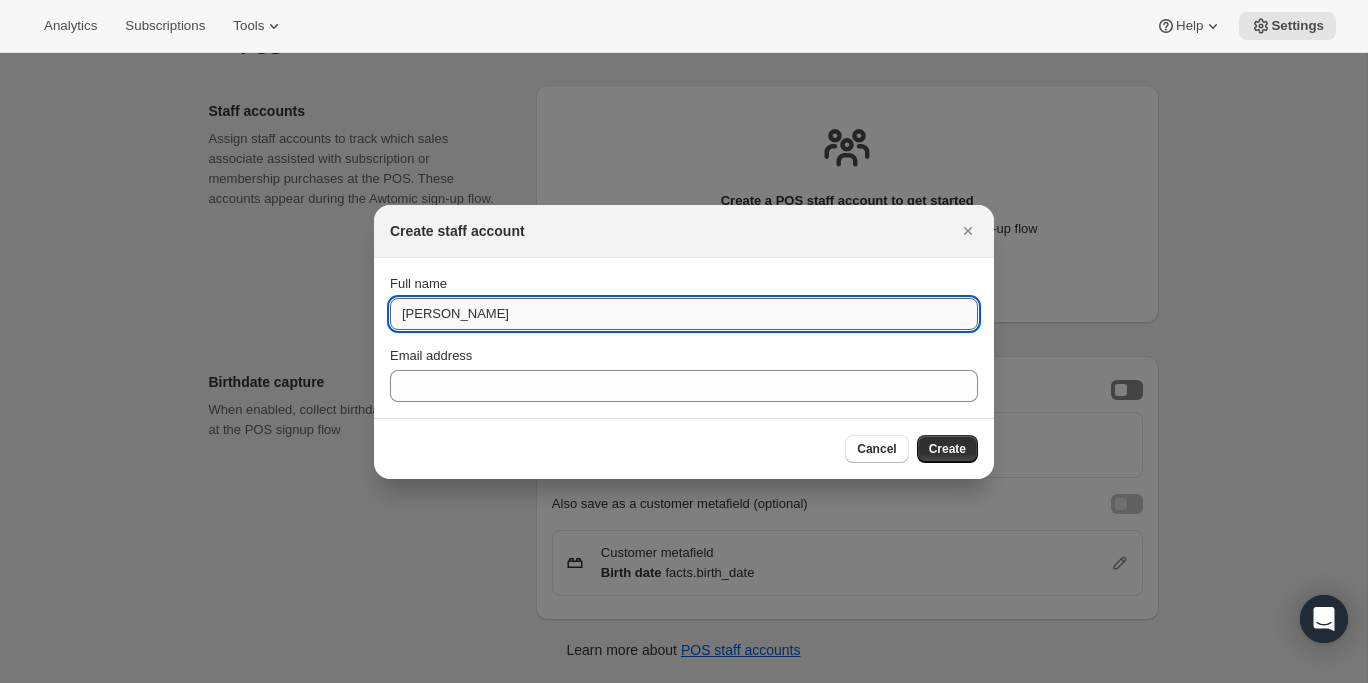 type on "[PERSON_NAME]" 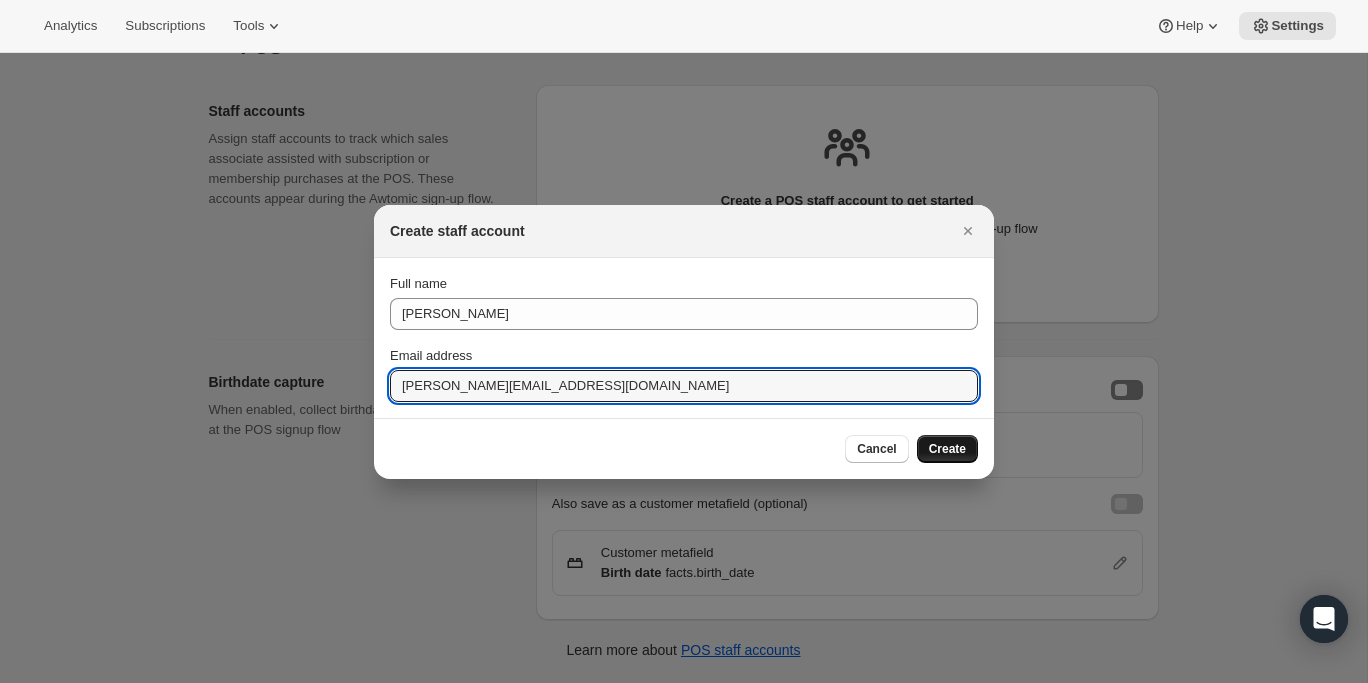 type on "[PERSON_NAME][EMAIL_ADDRESS][DOMAIN_NAME]" 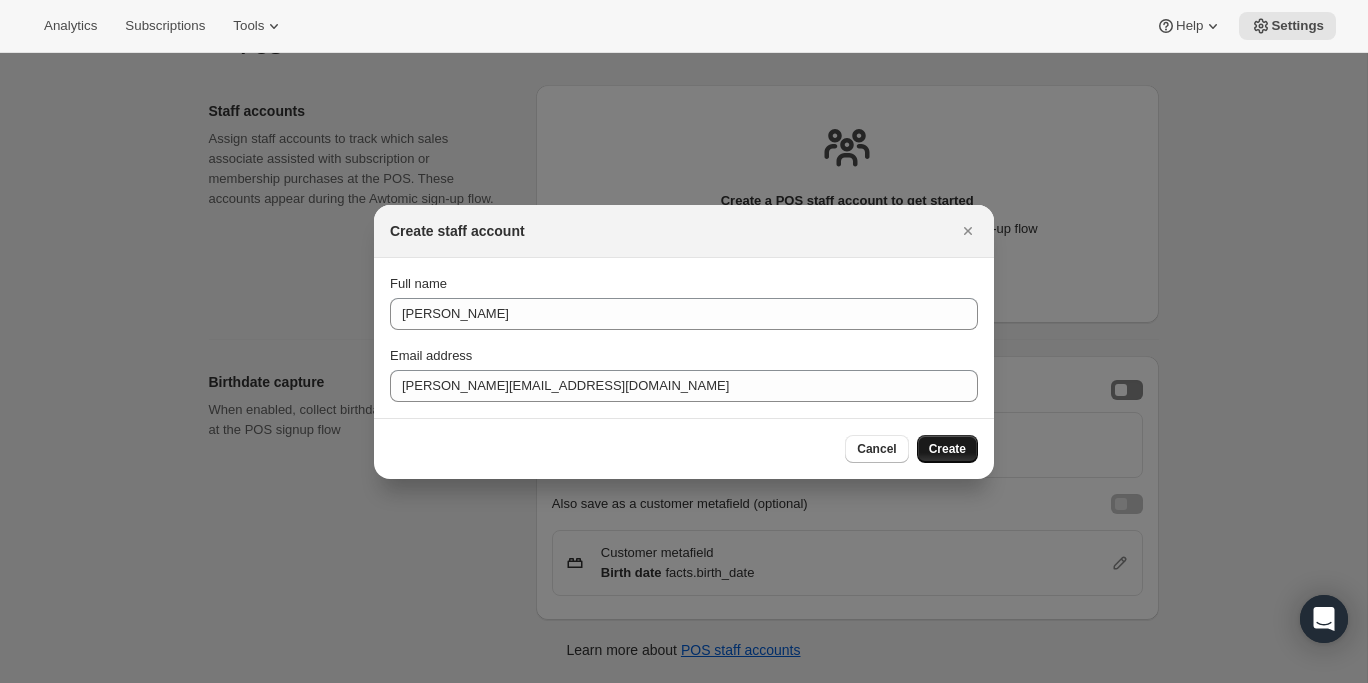 click on "Create" at bounding box center [947, 449] 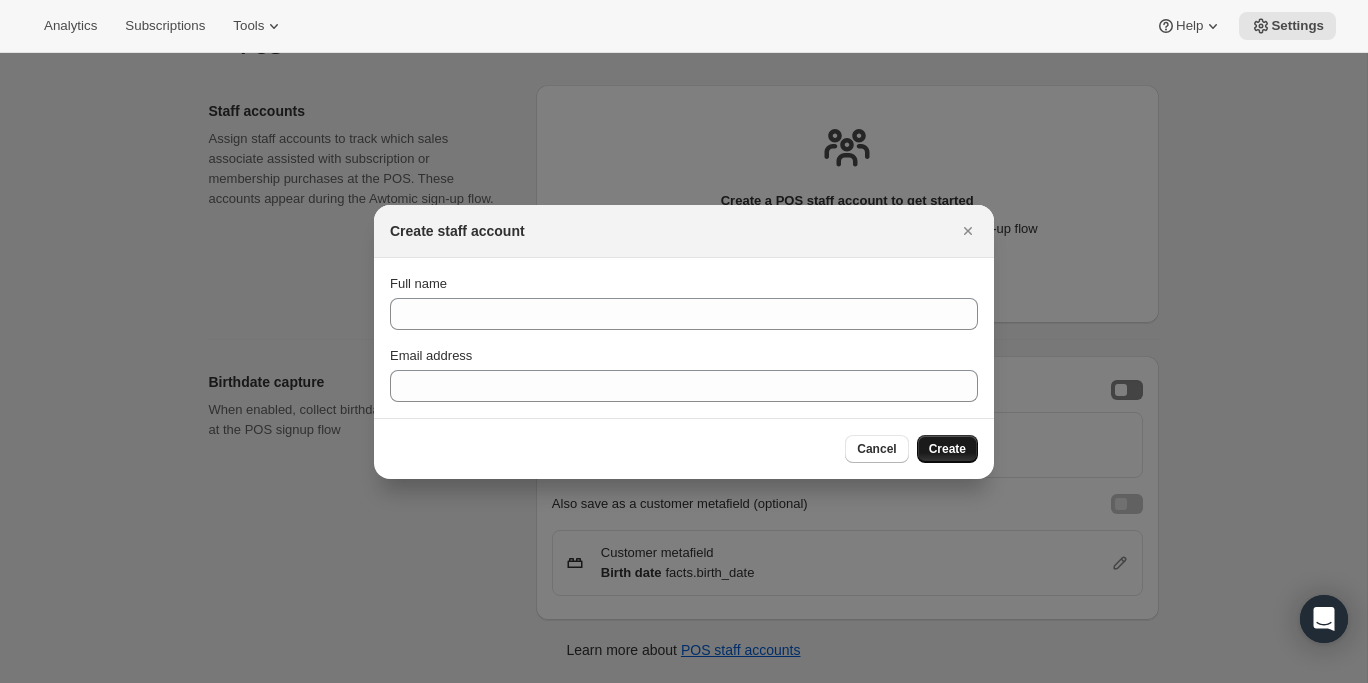 scroll, scrollTop: 44, scrollLeft: 0, axis: vertical 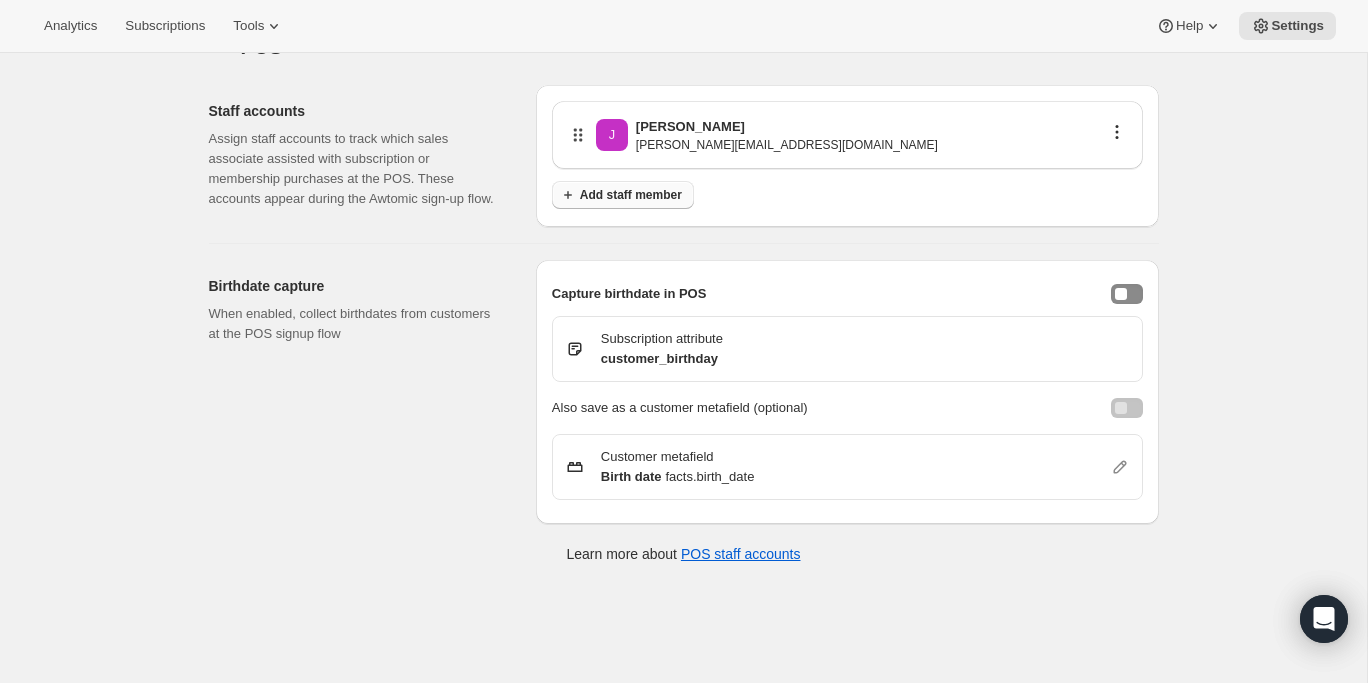 click on "Add staff member" at bounding box center [631, 195] 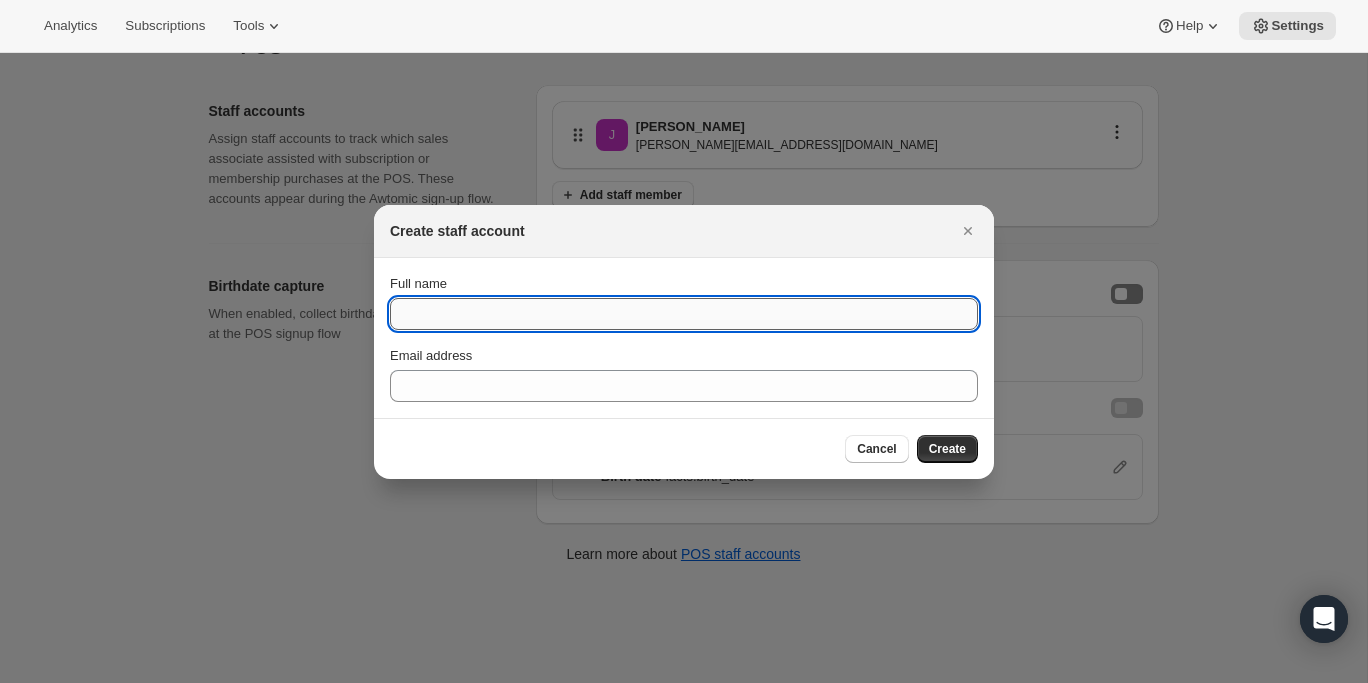 click on "Full name" at bounding box center (684, 314) 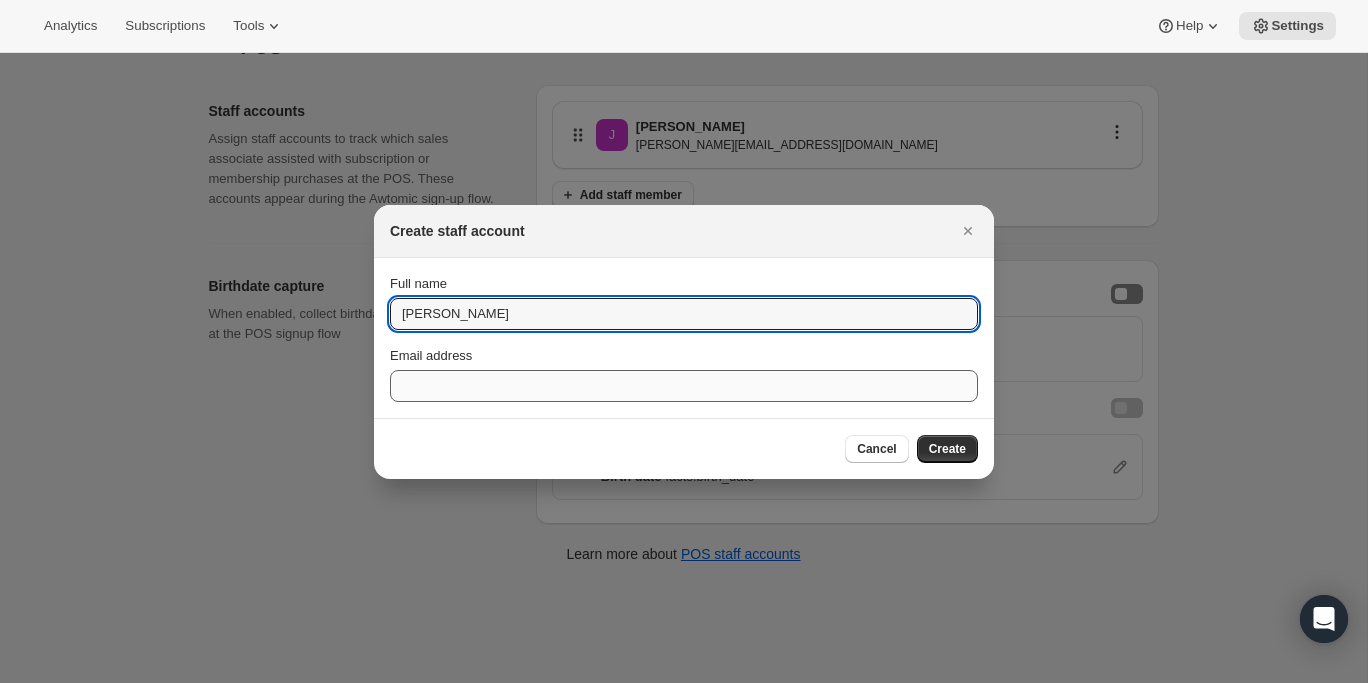 type on "[PERSON_NAME]" 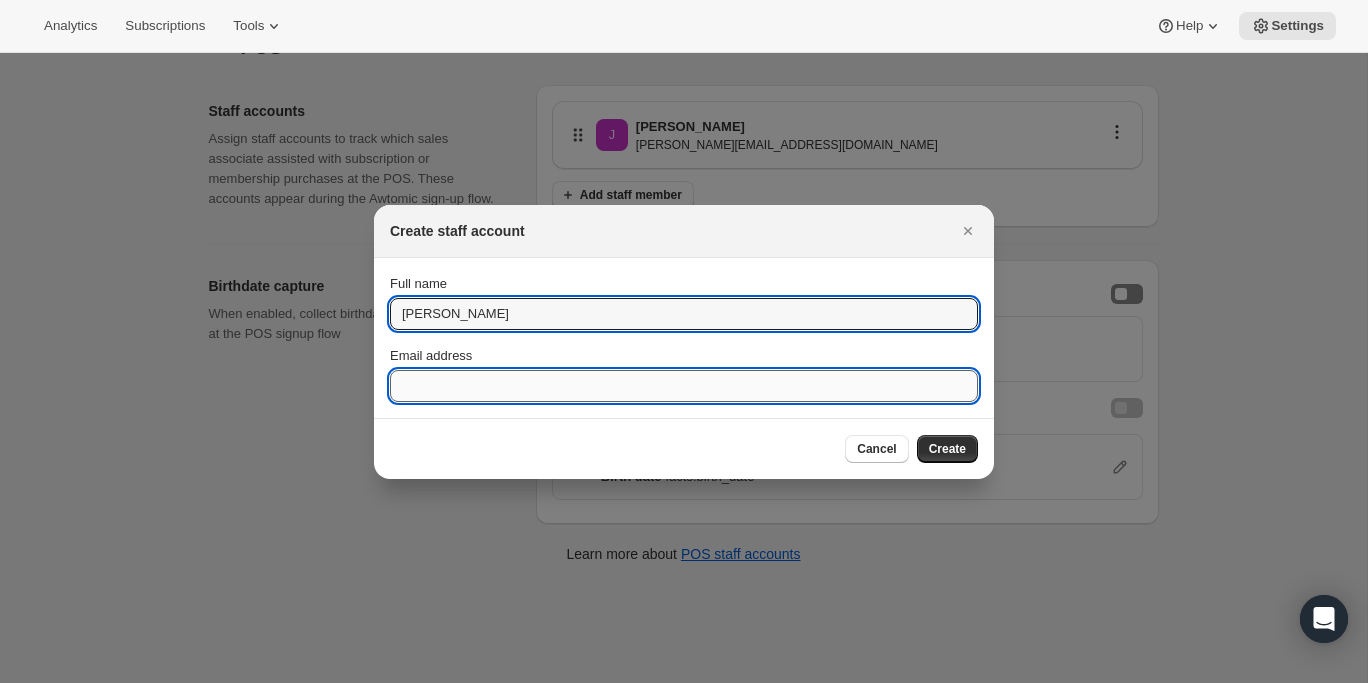 click on "Email address" at bounding box center [684, 386] 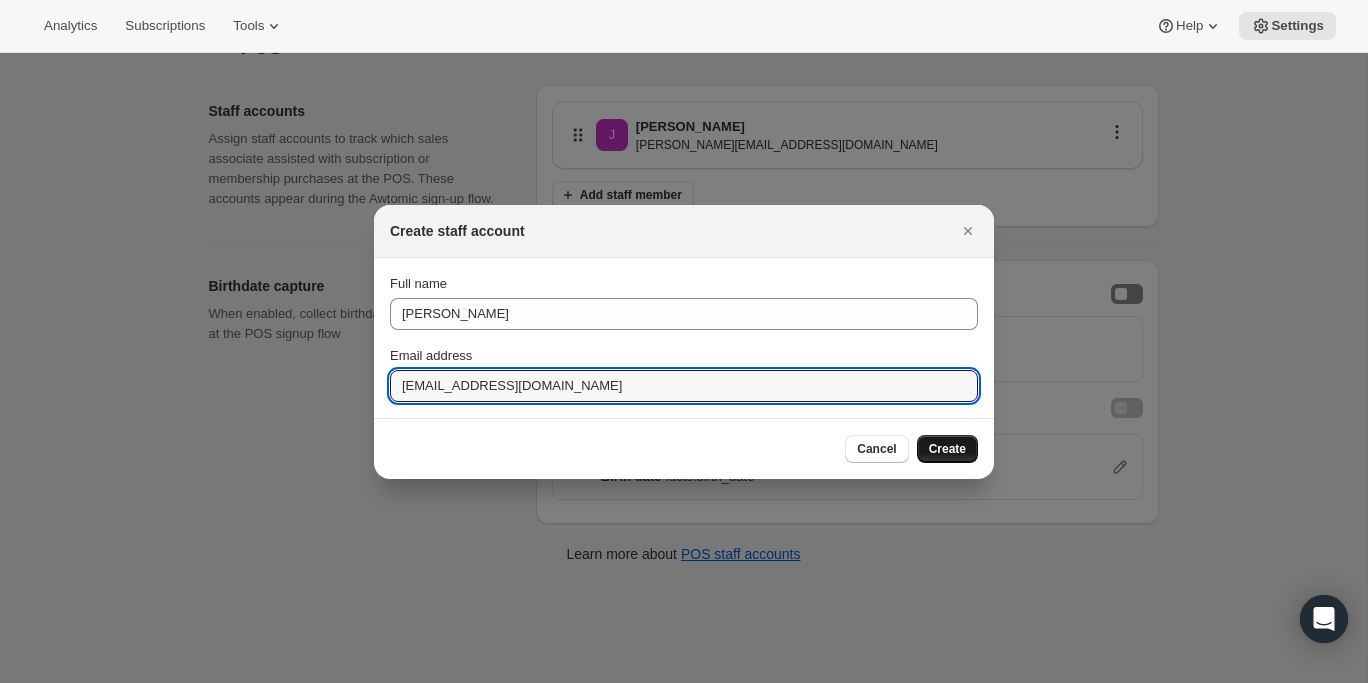 type on "[EMAIL_ADDRESS][DOMAIN_NAME]" 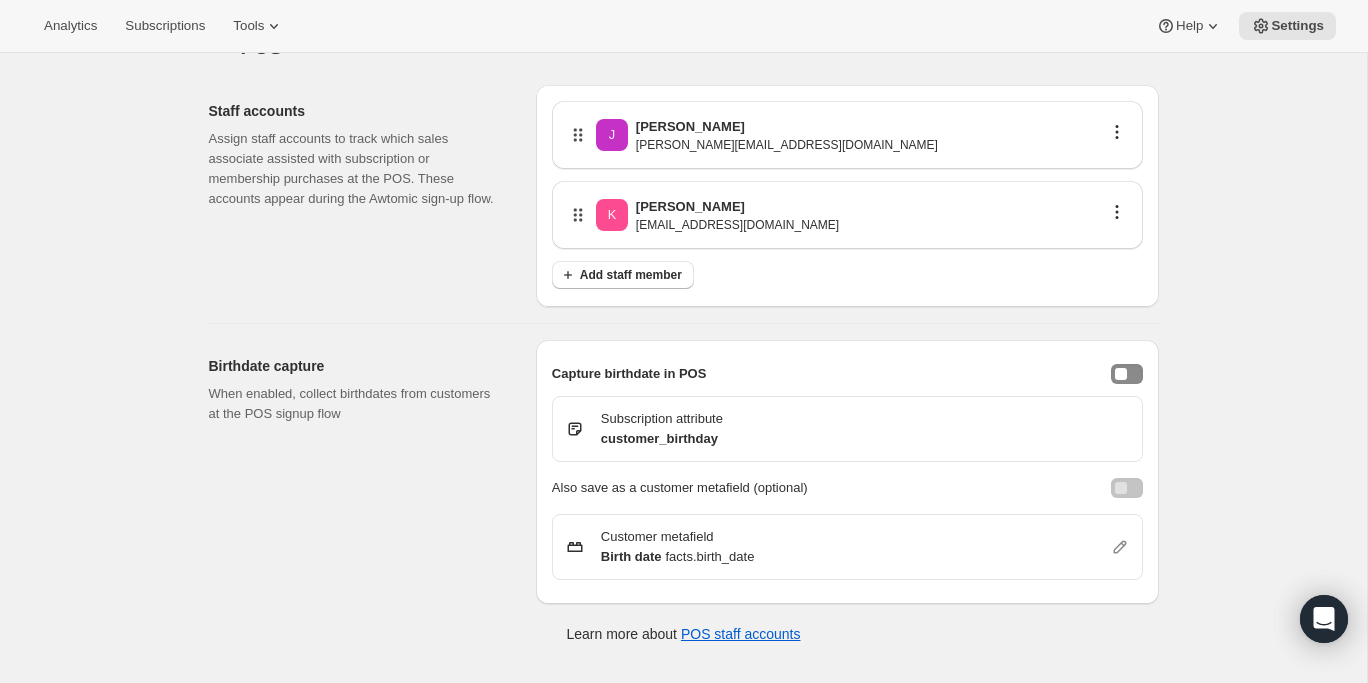 scroll, scrollTop: 38, scrollLeft: 0, axis: vertical 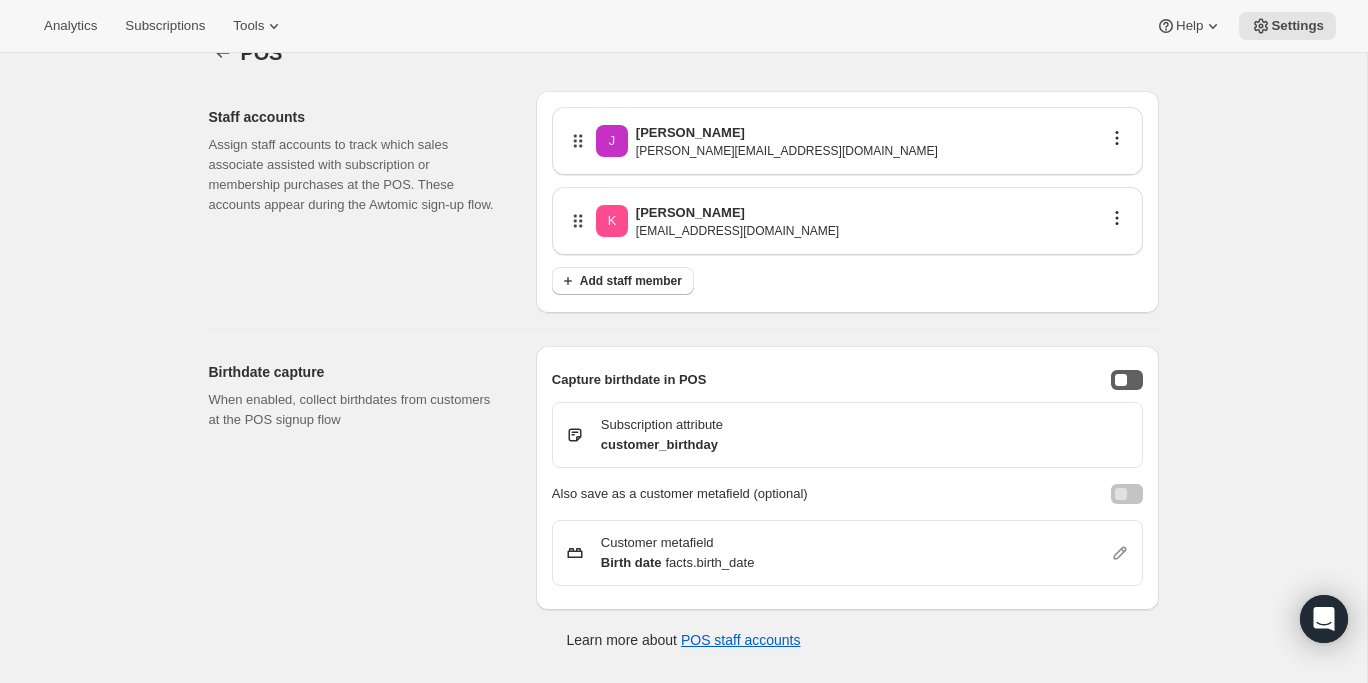 click at bounding box center (1127, 380) 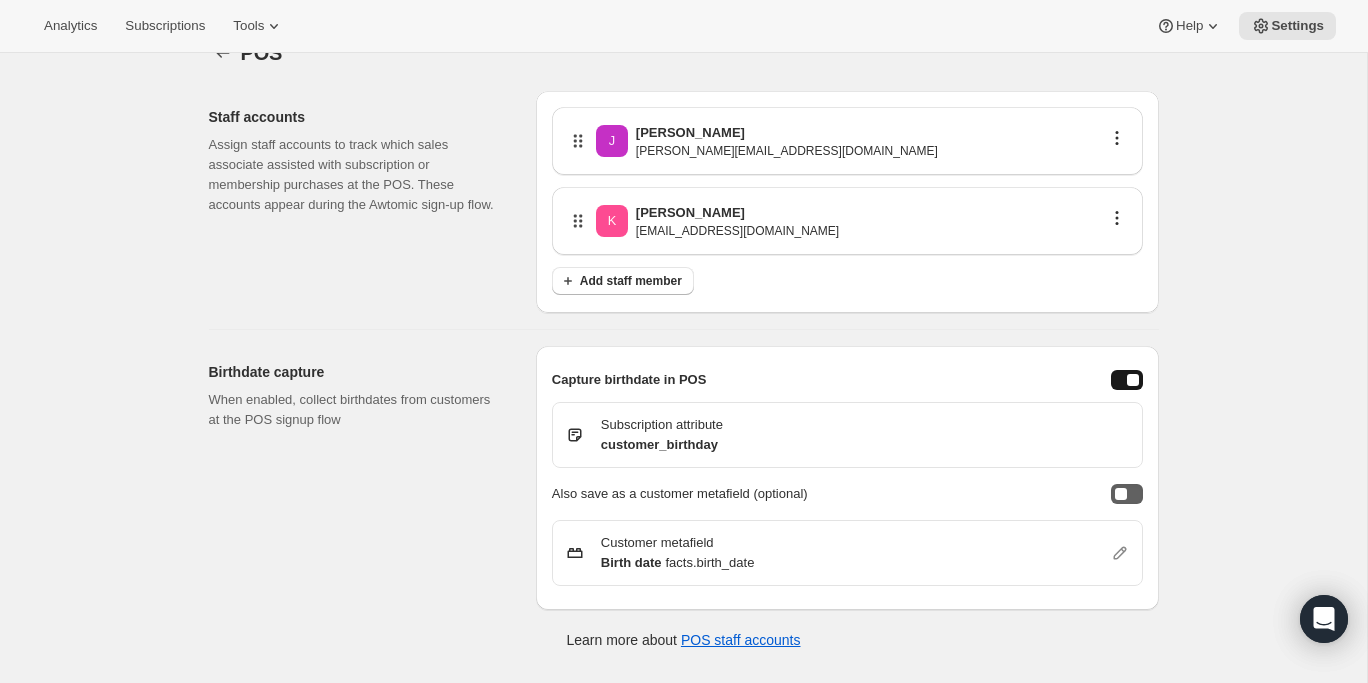 click at bounding box center [1127, 494] 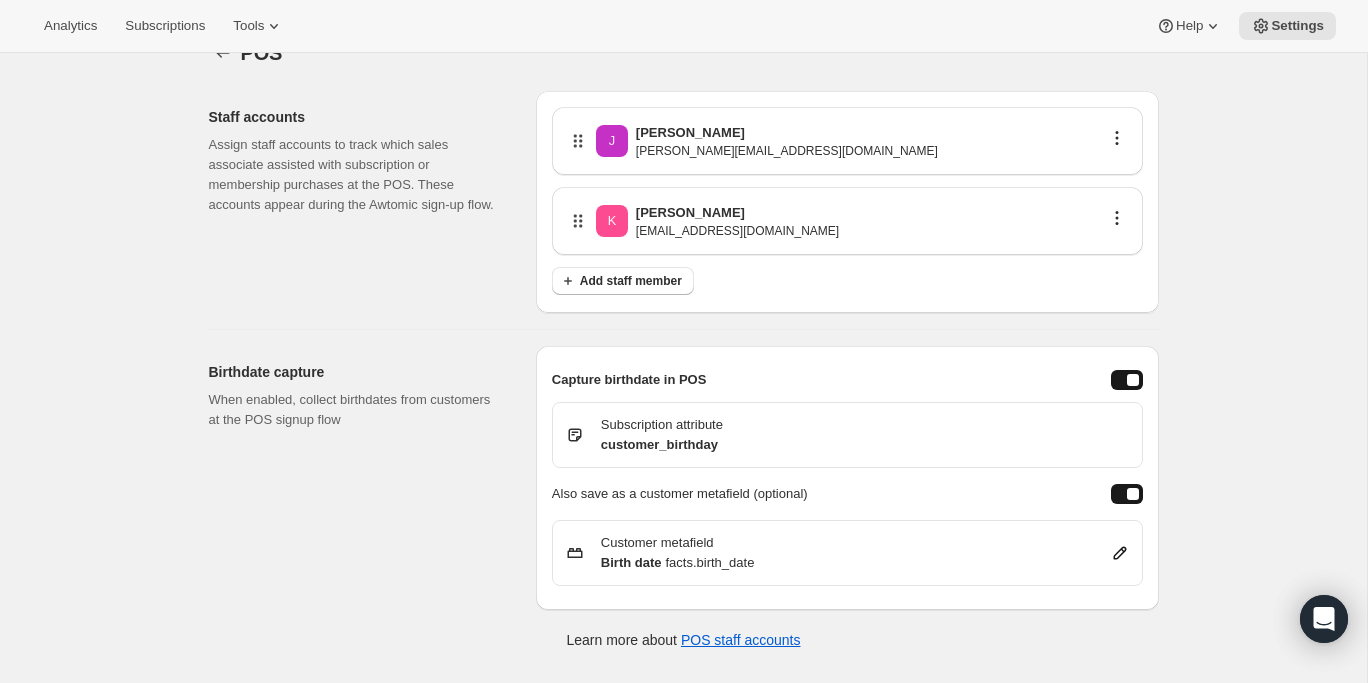 scroll, scrollTop: 0, scrollLeft: 0, axis: both 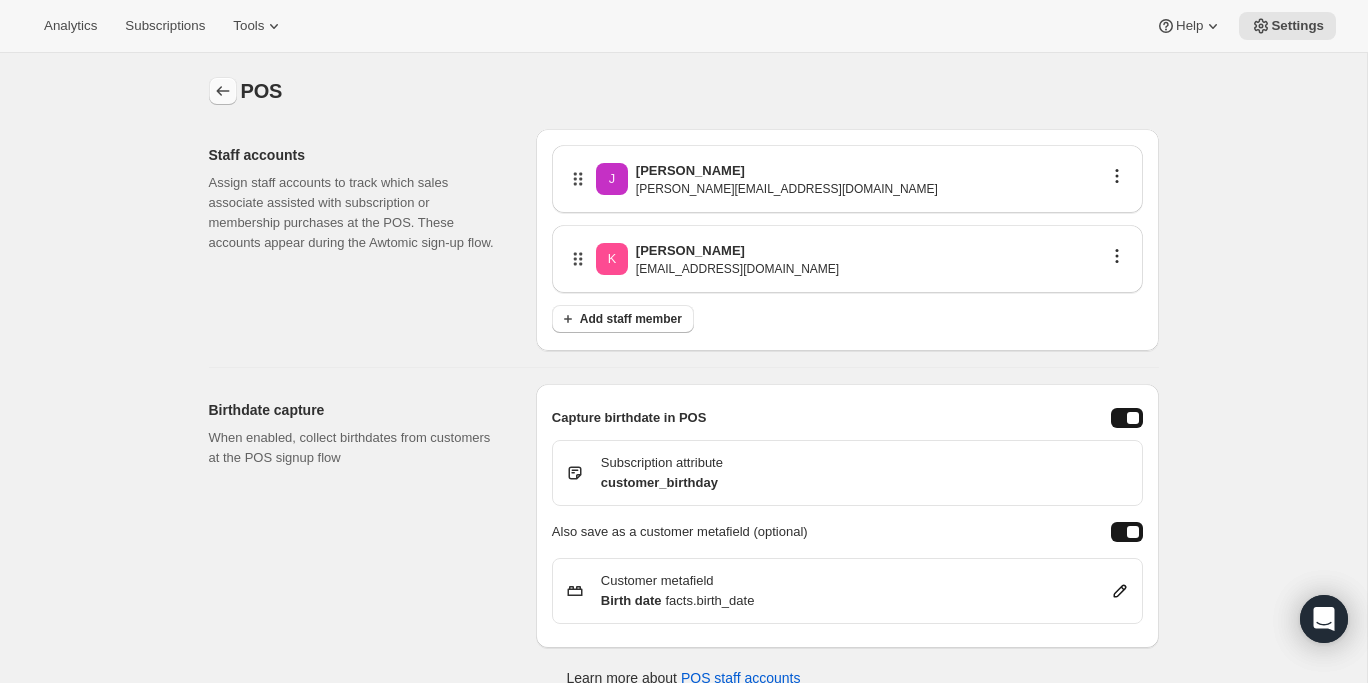 click 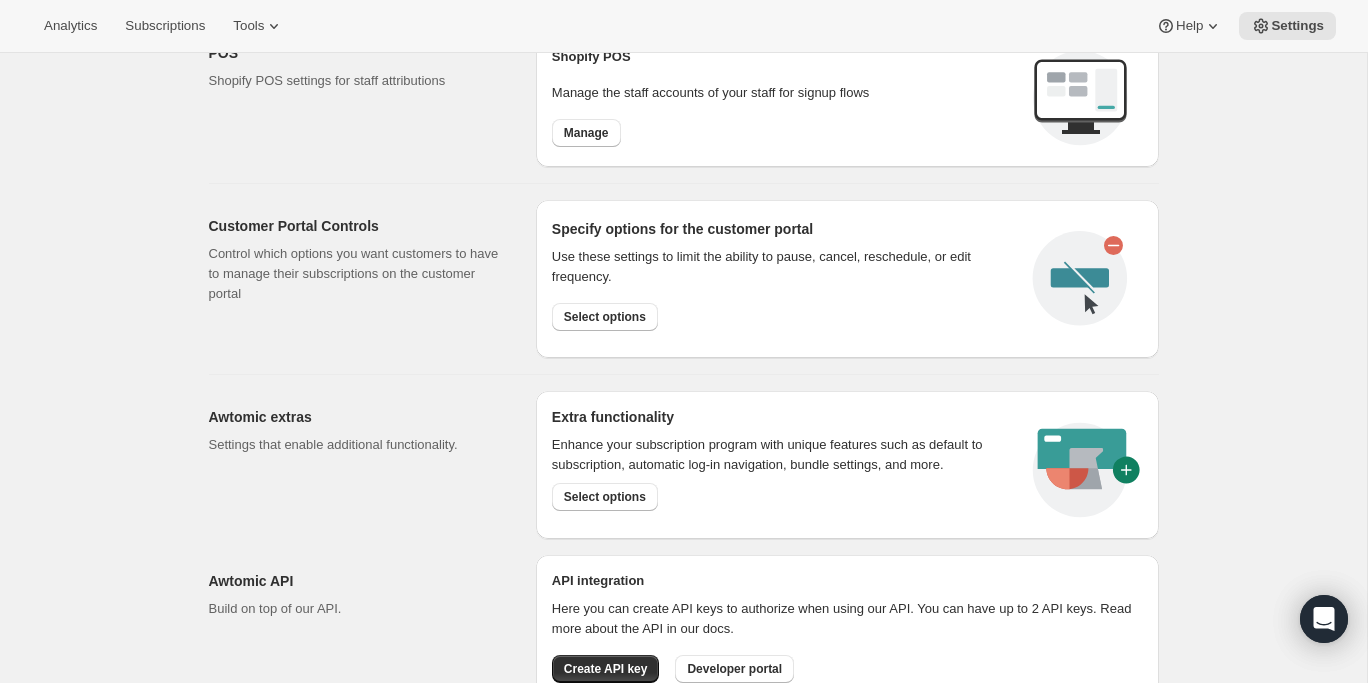 scroll, scrollTop: 957, scrollLeft: 0, axis: vertical 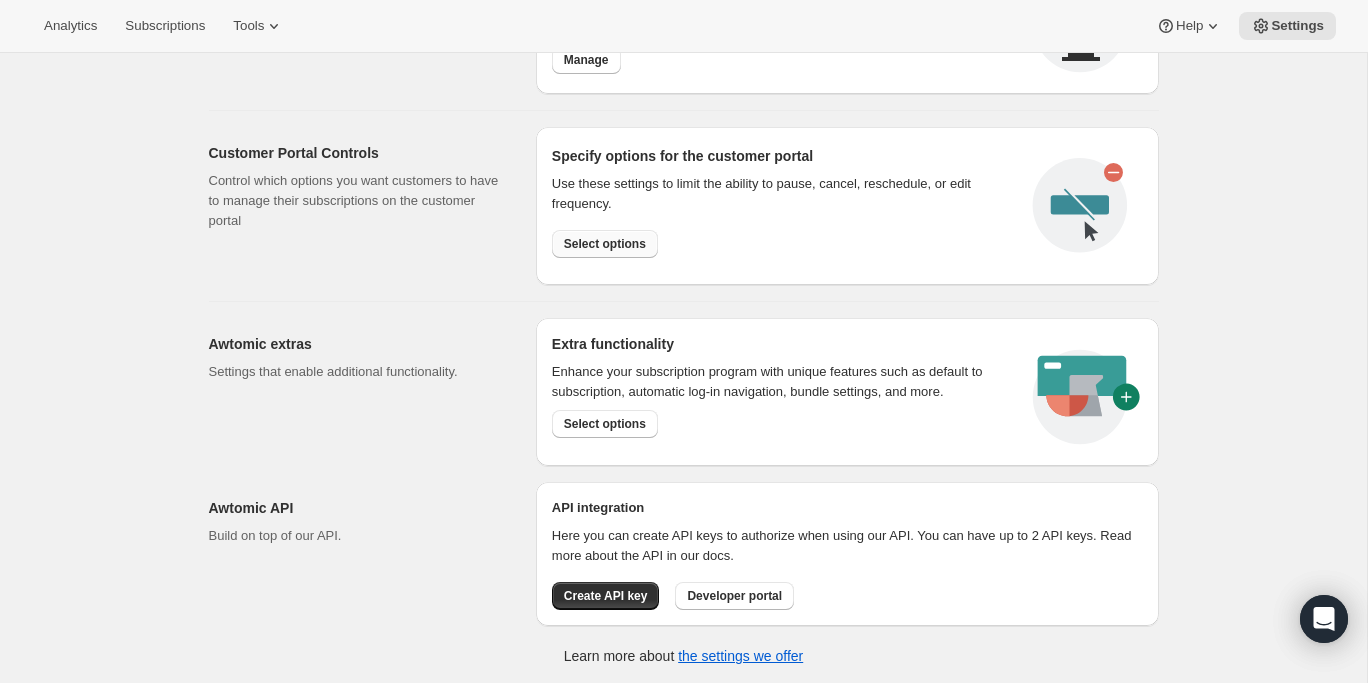click on "Select options" at bounding box center [605, 244] 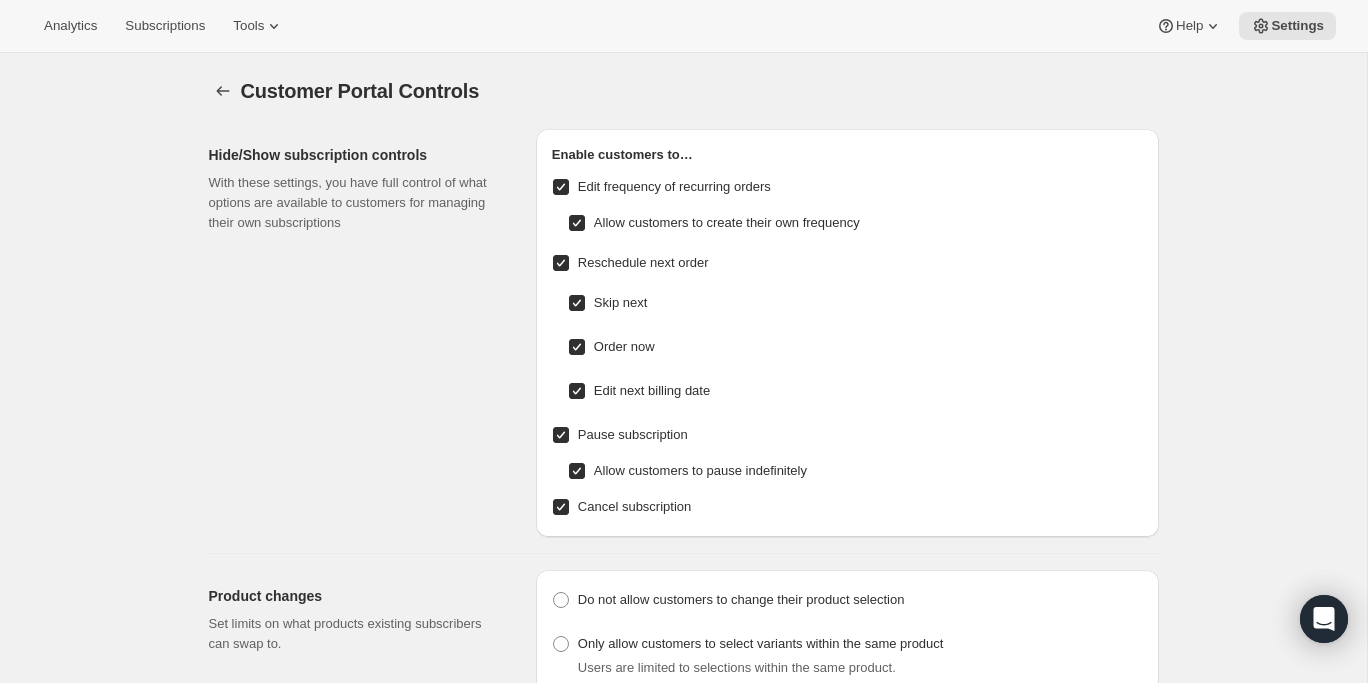 click on "Edit frequency of recurring orders" at bounding box center [674, 186] 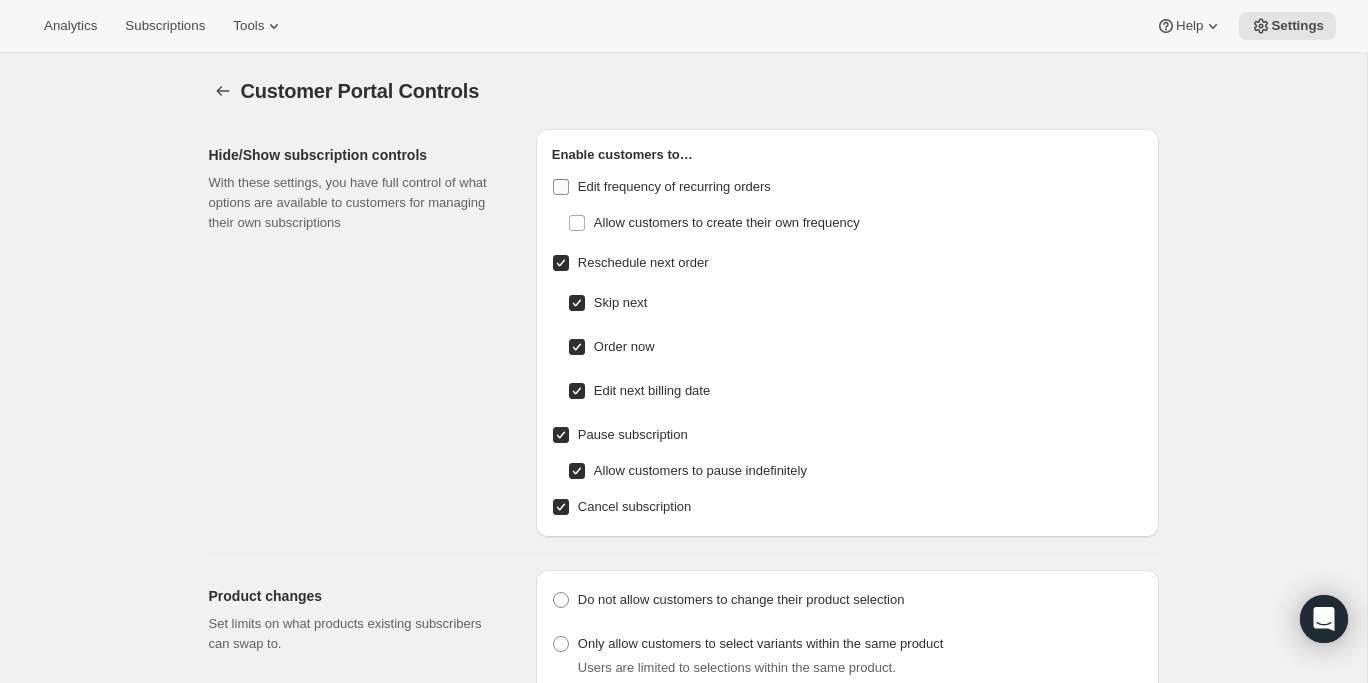 checkbox on "false" 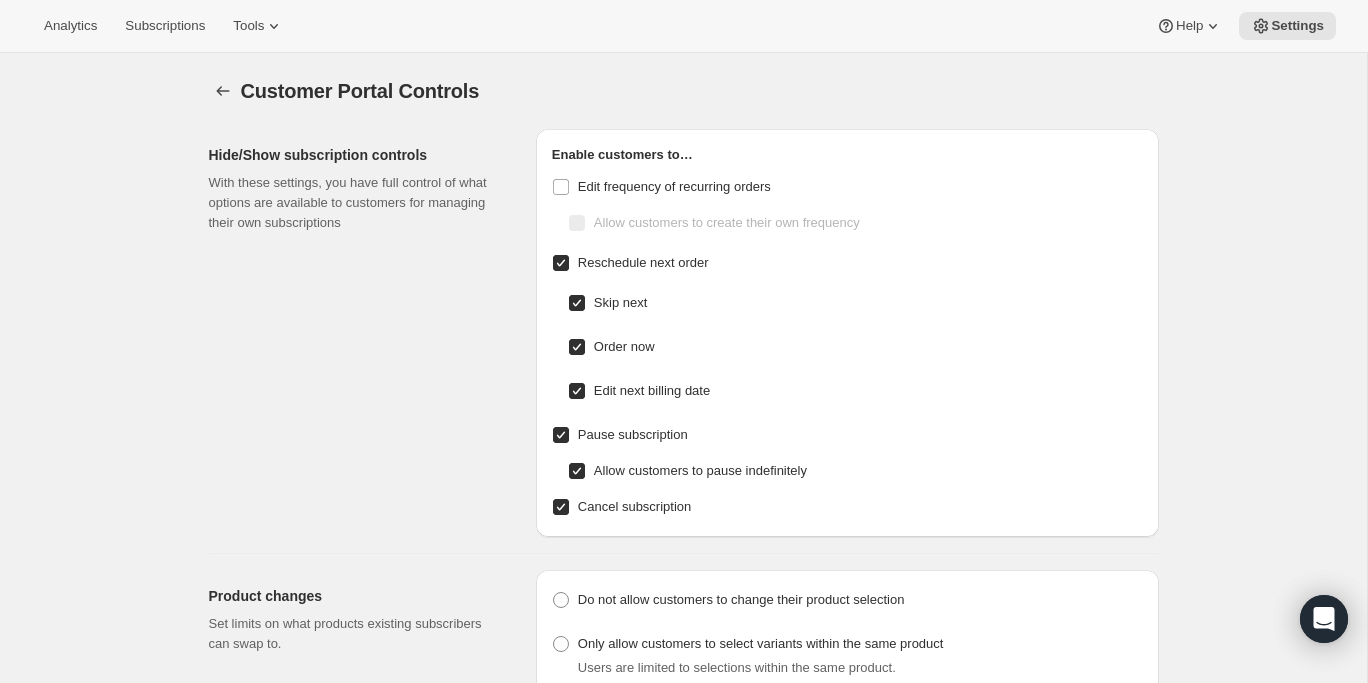 click on "Order now" at bounding box center (624, 346) 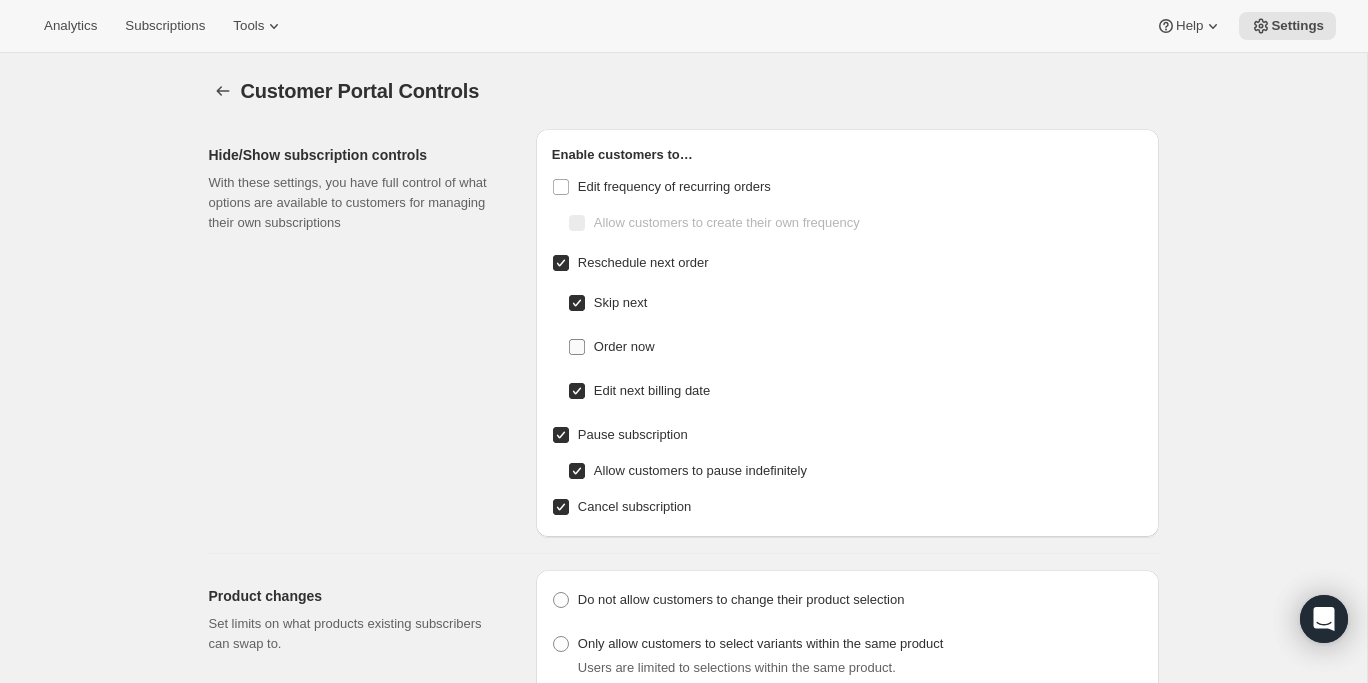 checkbox on "false" 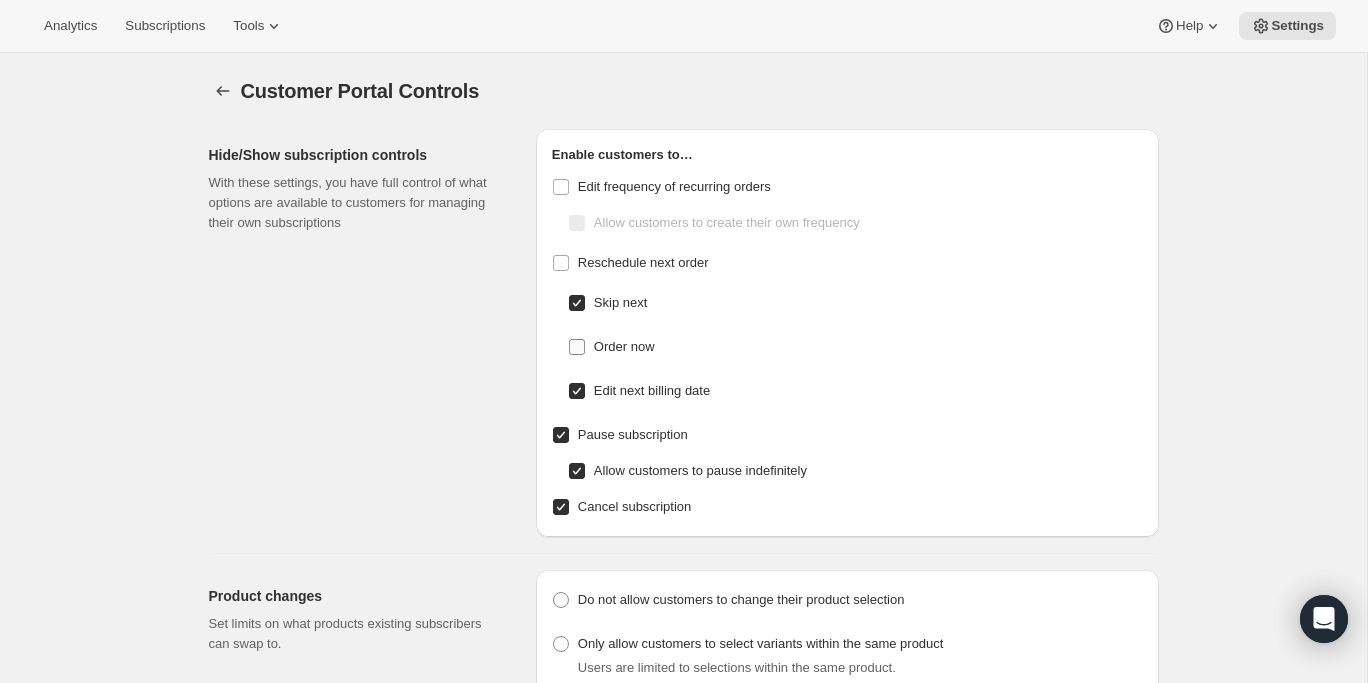 checkbox on "false" 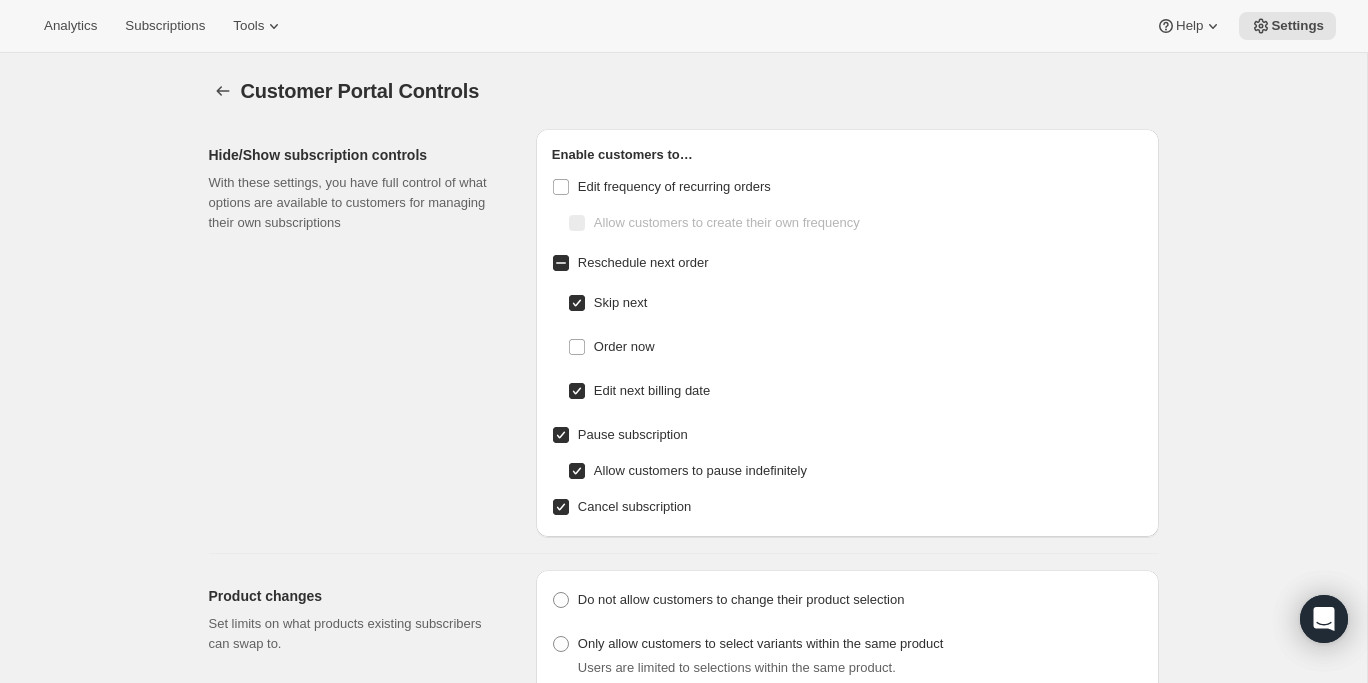 click on "Allow customers to pause indefinitely" at bounding box center (700, 470) 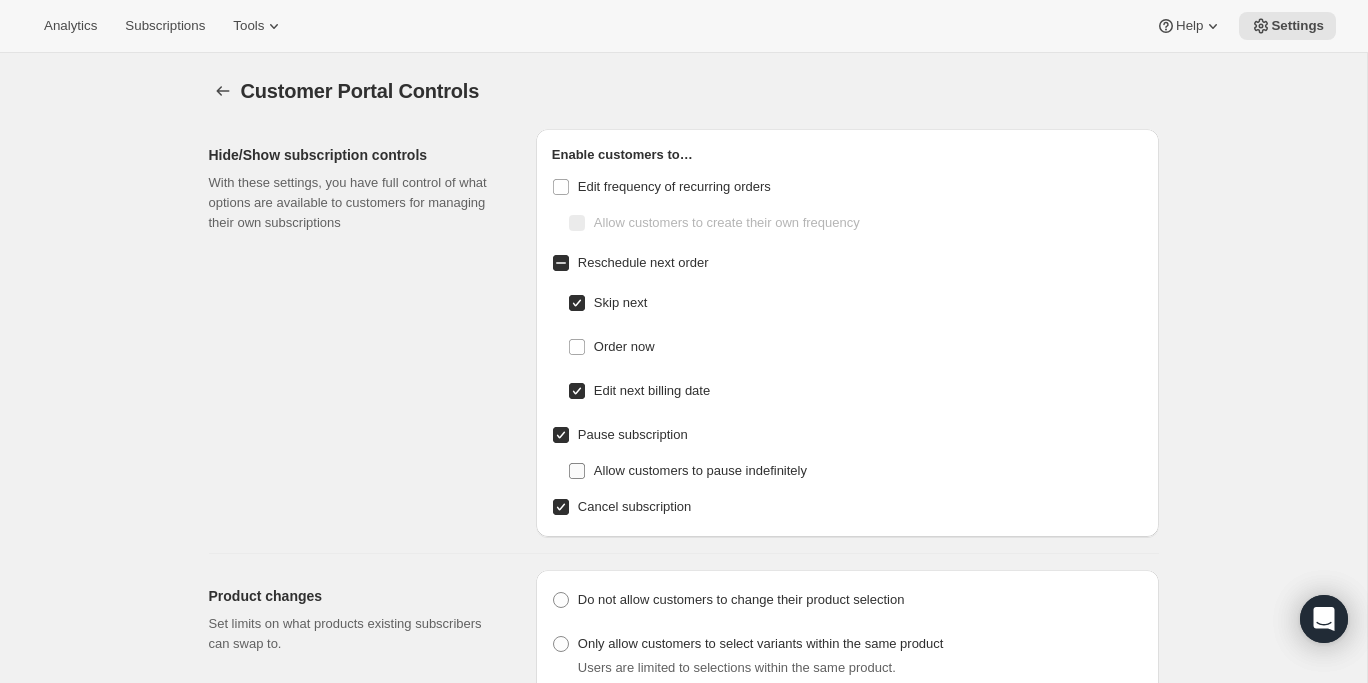 click on "Allow customers to pause indefinitely" at bounding box center (700, 470) 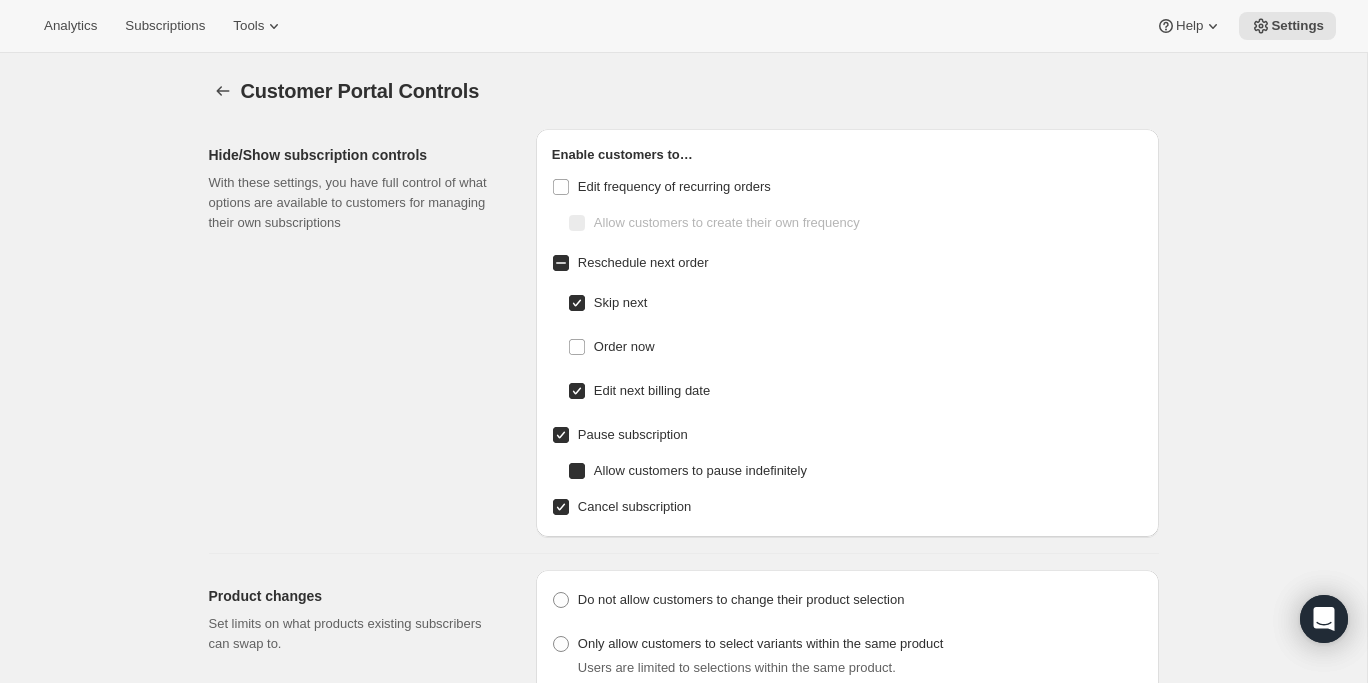 checkbox on "true" 